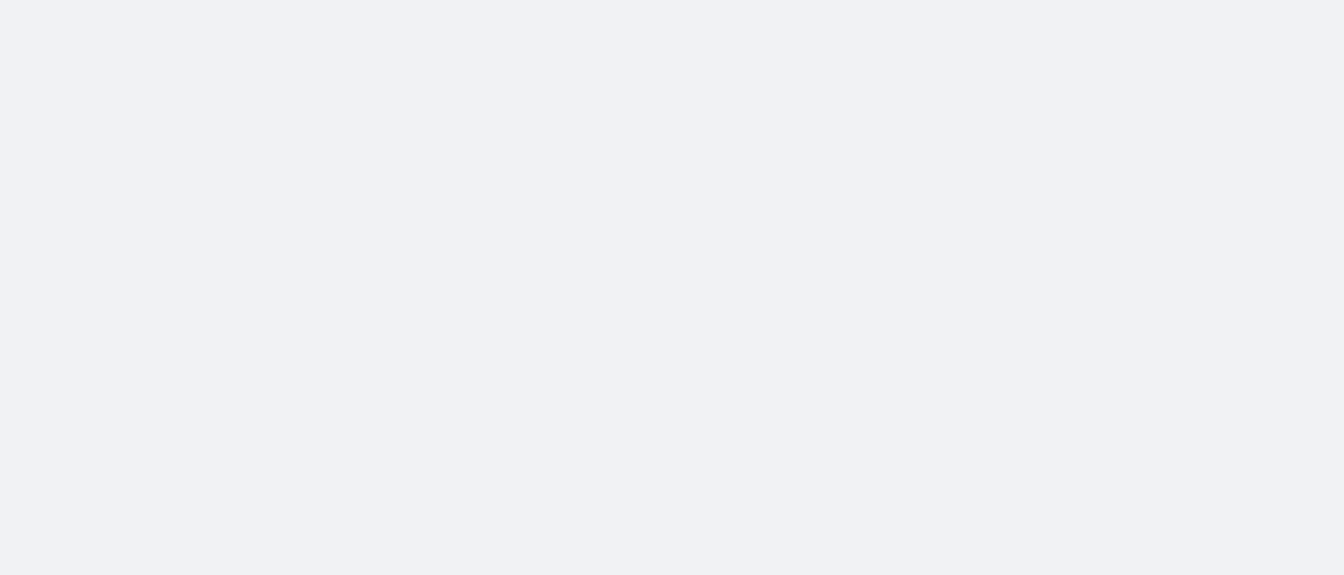 scroll, scrollTop: 0, scrollLeft: 0, axis: both 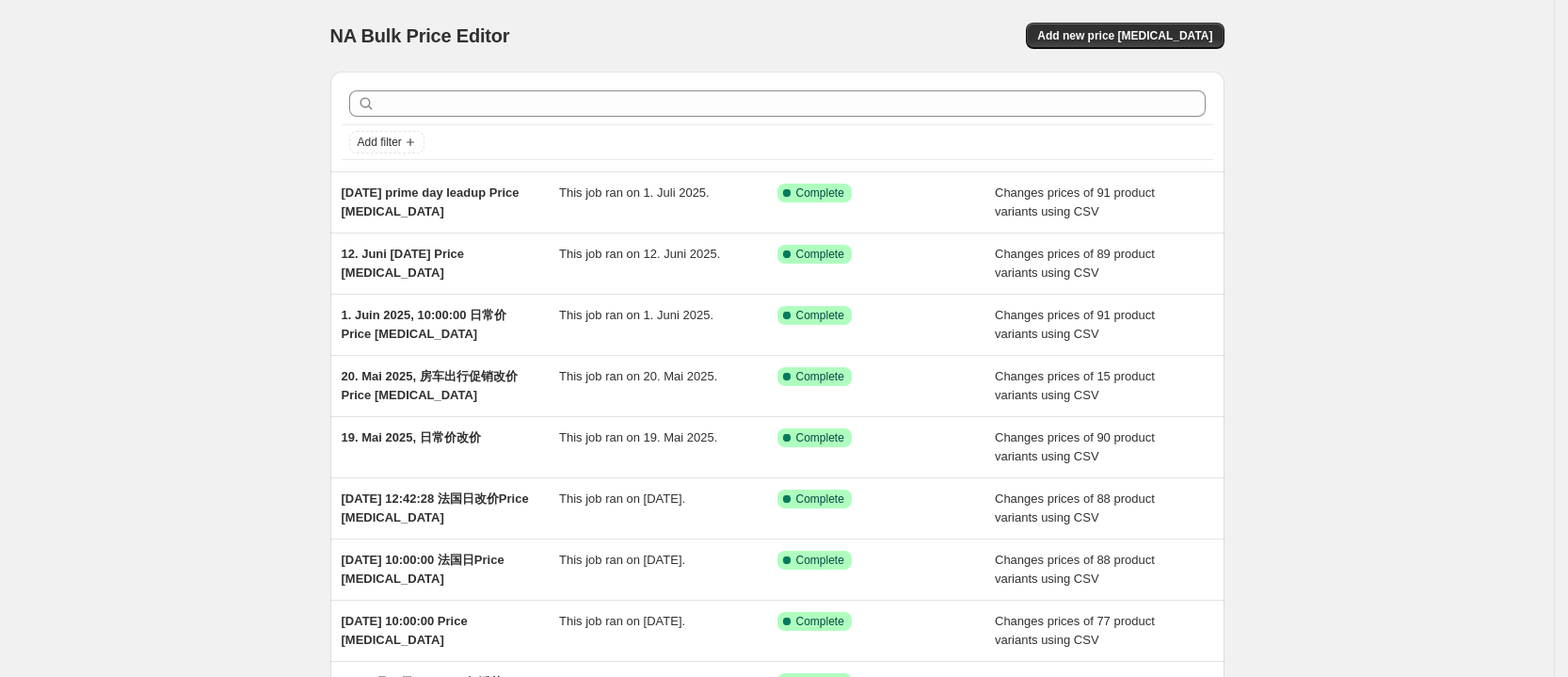 click on "NA Bulk Price Editor. This page is ready NA Bulk Price Editor Add new price change job" at bounding box center (777, 36) 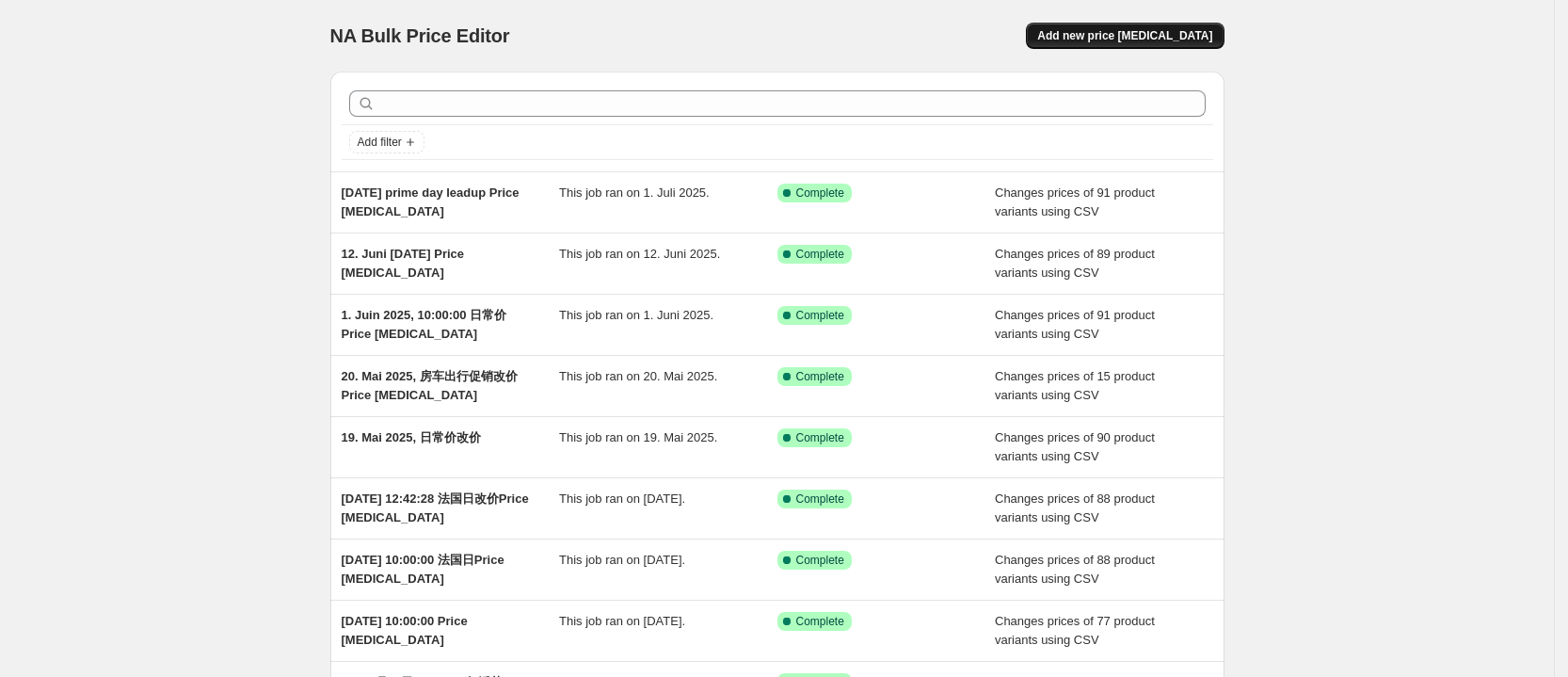 click on "Add new price change job" at bounding box center (1125, 36) 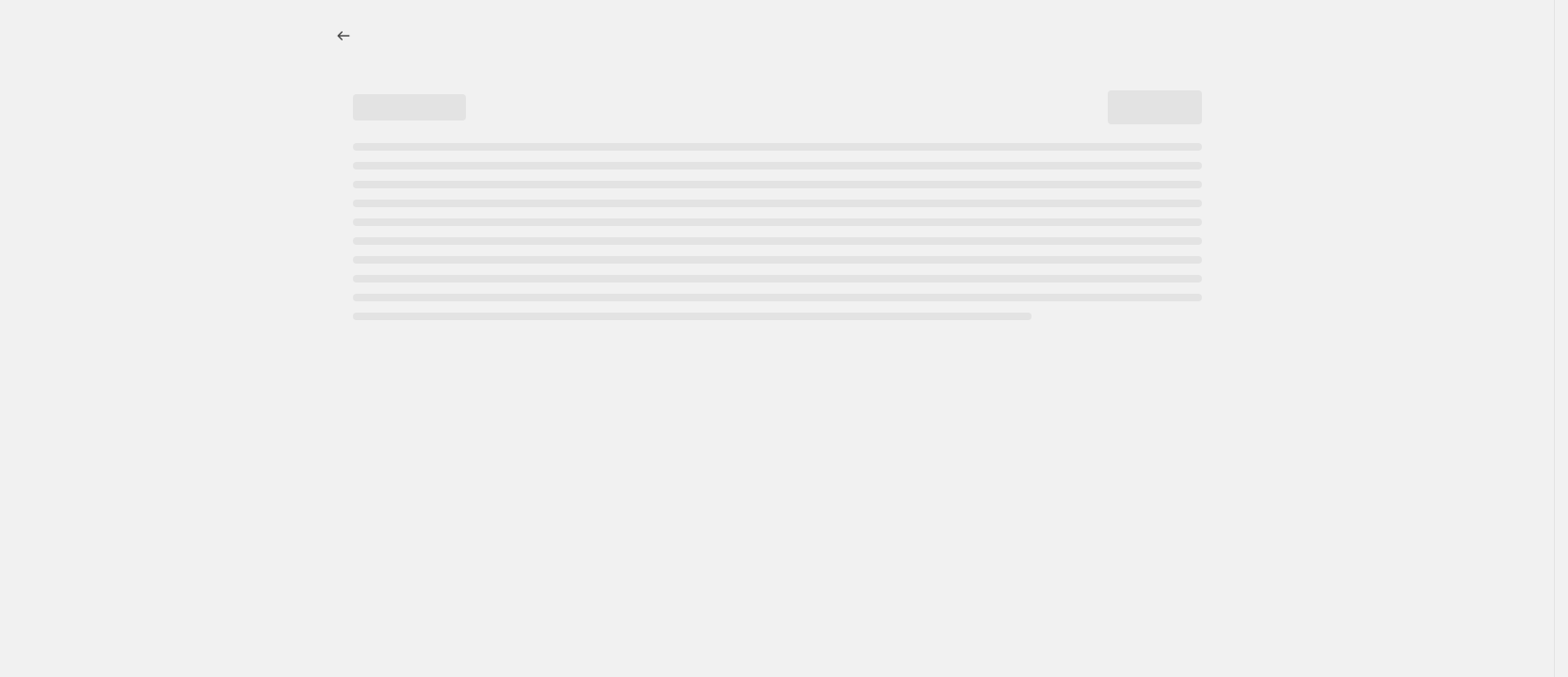 select on "percentage" 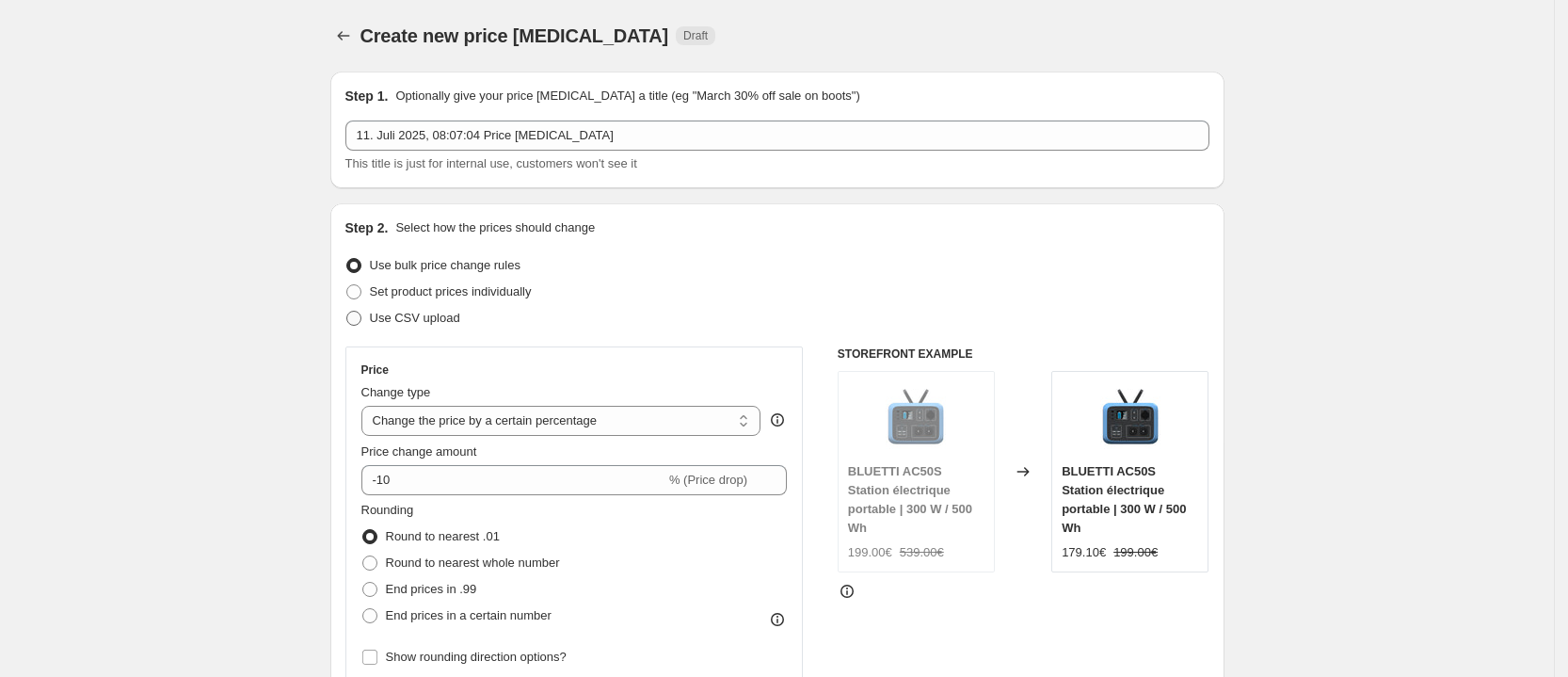 click on "Use CSV upload" at bounding box center [415, 317] 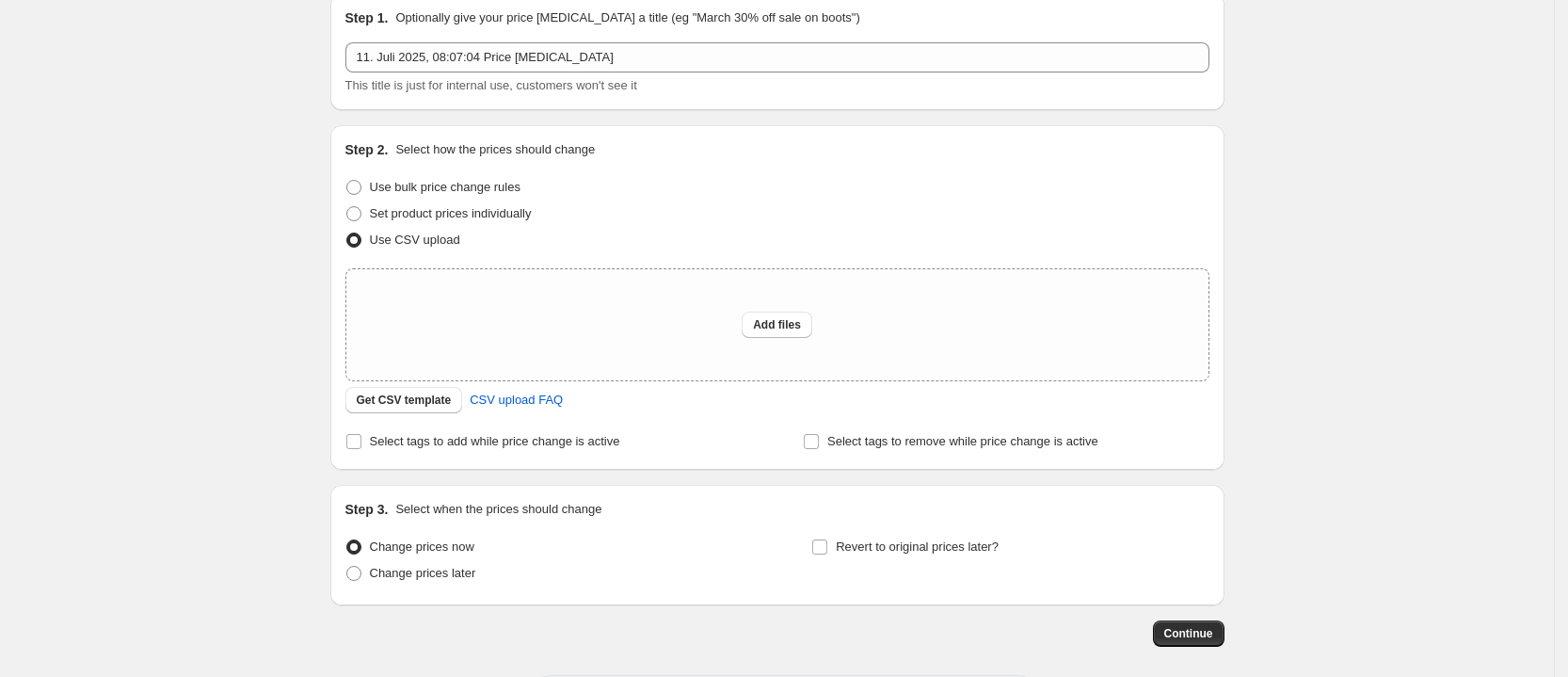 scroll, scrollTop: 118, scrollLeft: 0, axis: vertical 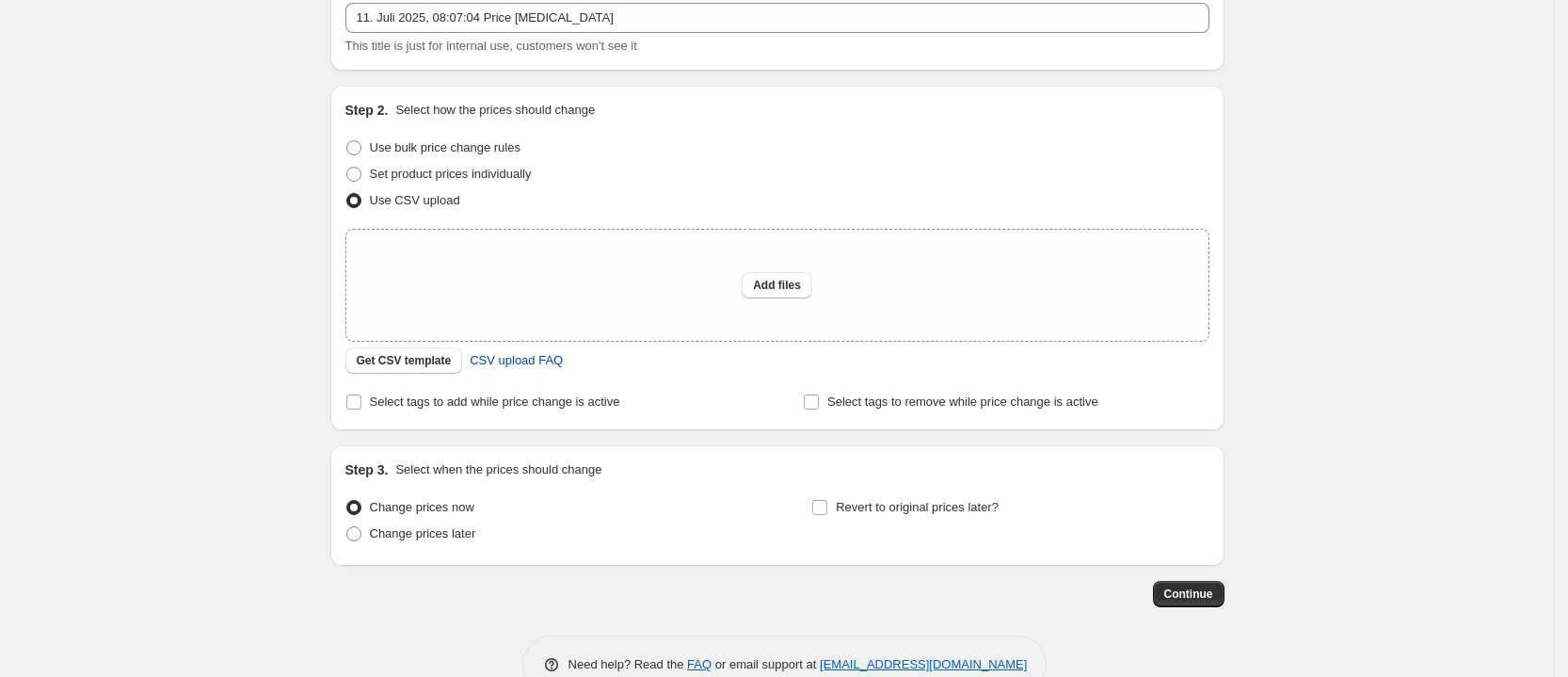 click on "CSV upload FAQ" at bounding box center (516, 361) 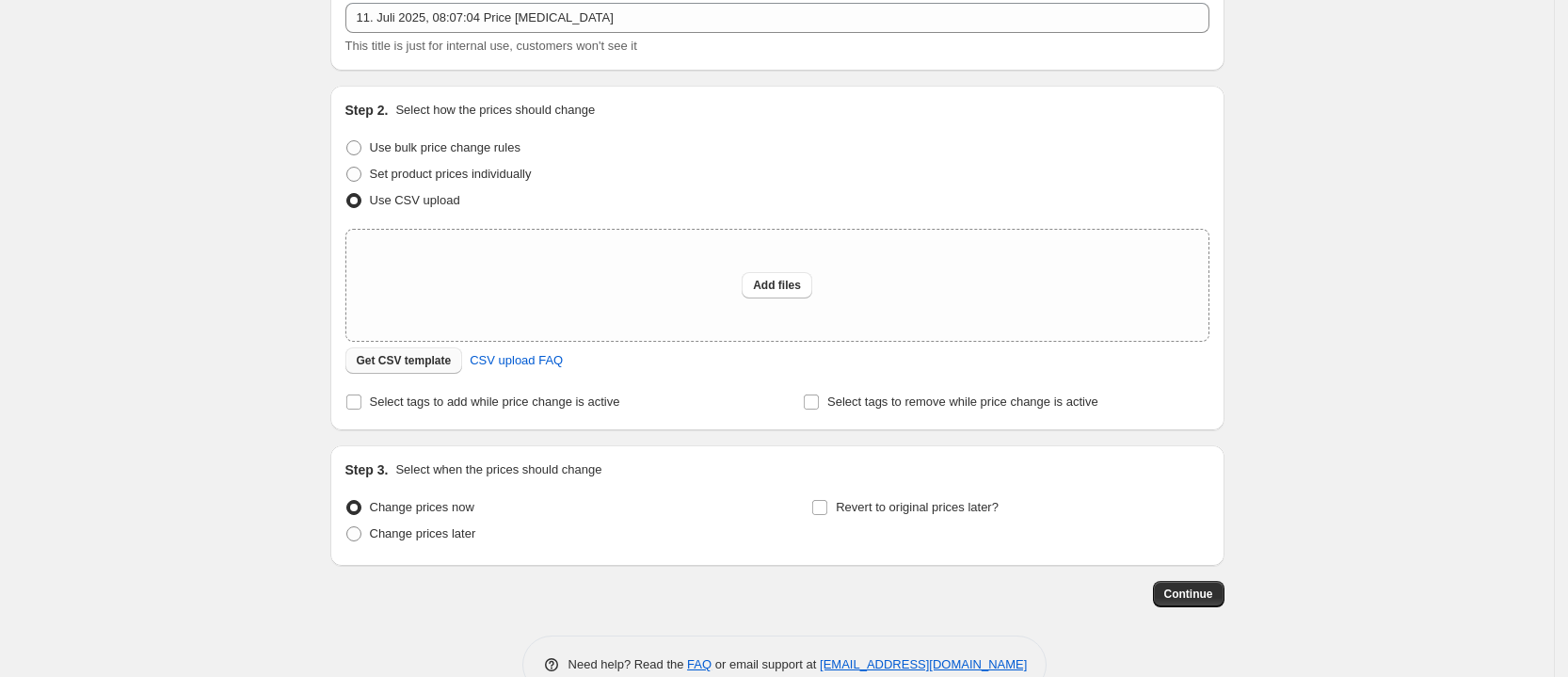click on "Get CSV template" at bounding box center (404, 361) 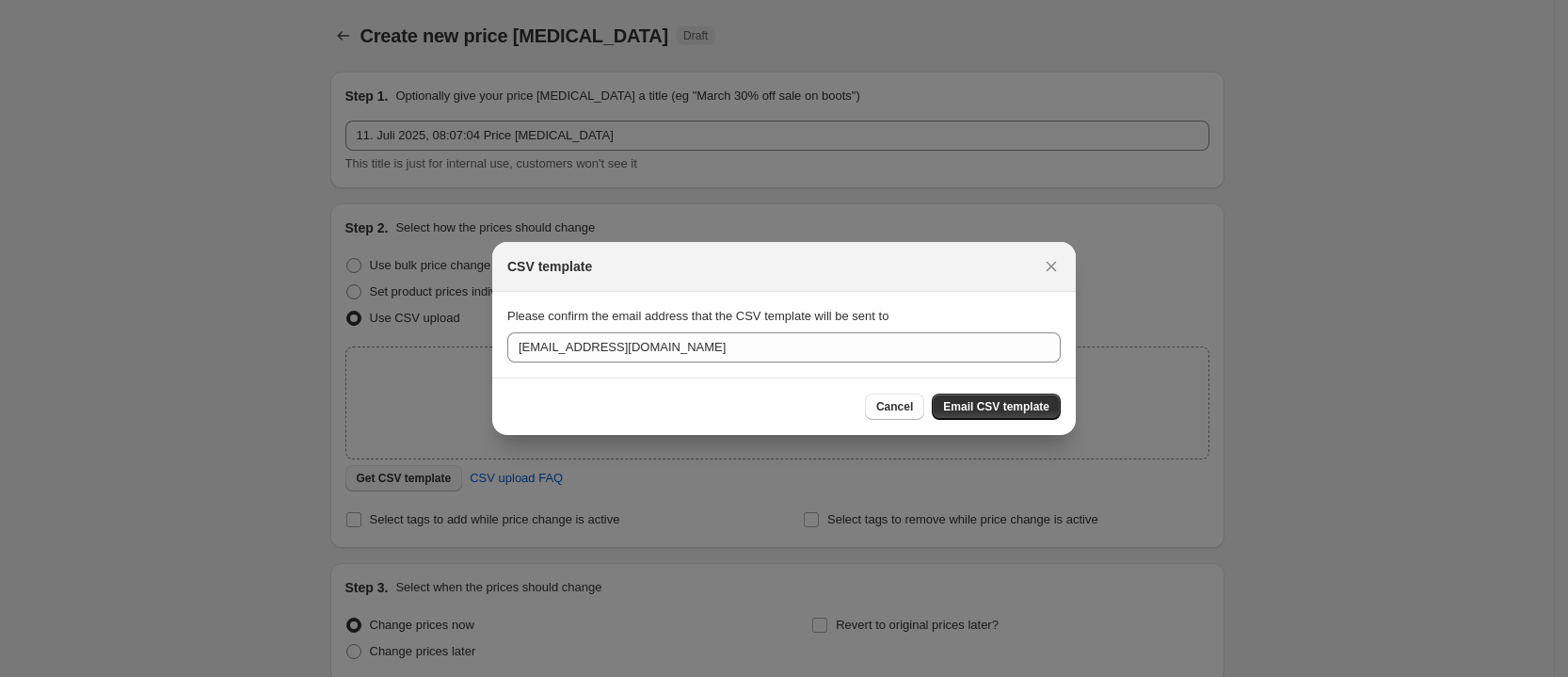 scroll, scrollTop: 0, scrollLeft: 0, axis: both 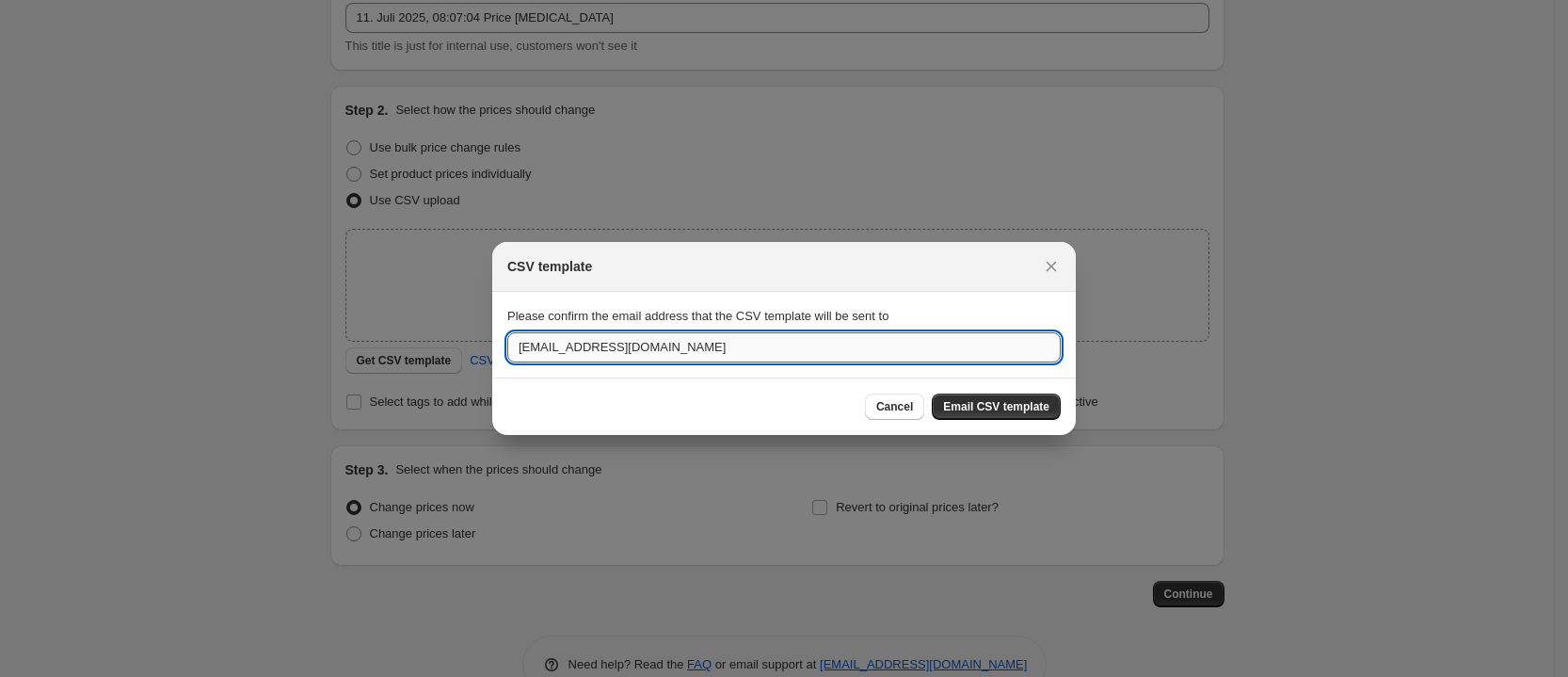 click on "sale-fr@bluettipower.com" at bounding box center [784, 347] 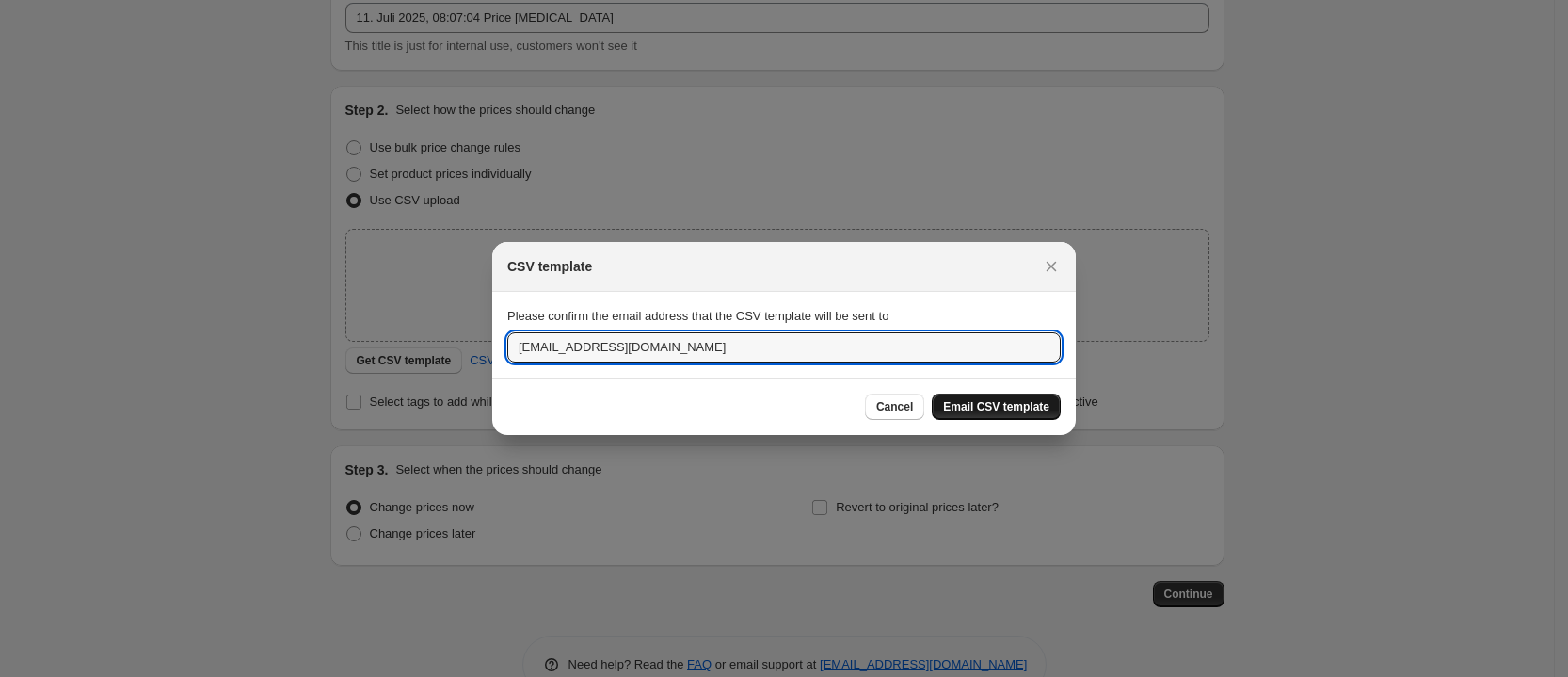 type on "ruiqing.chen@bluetti.com" 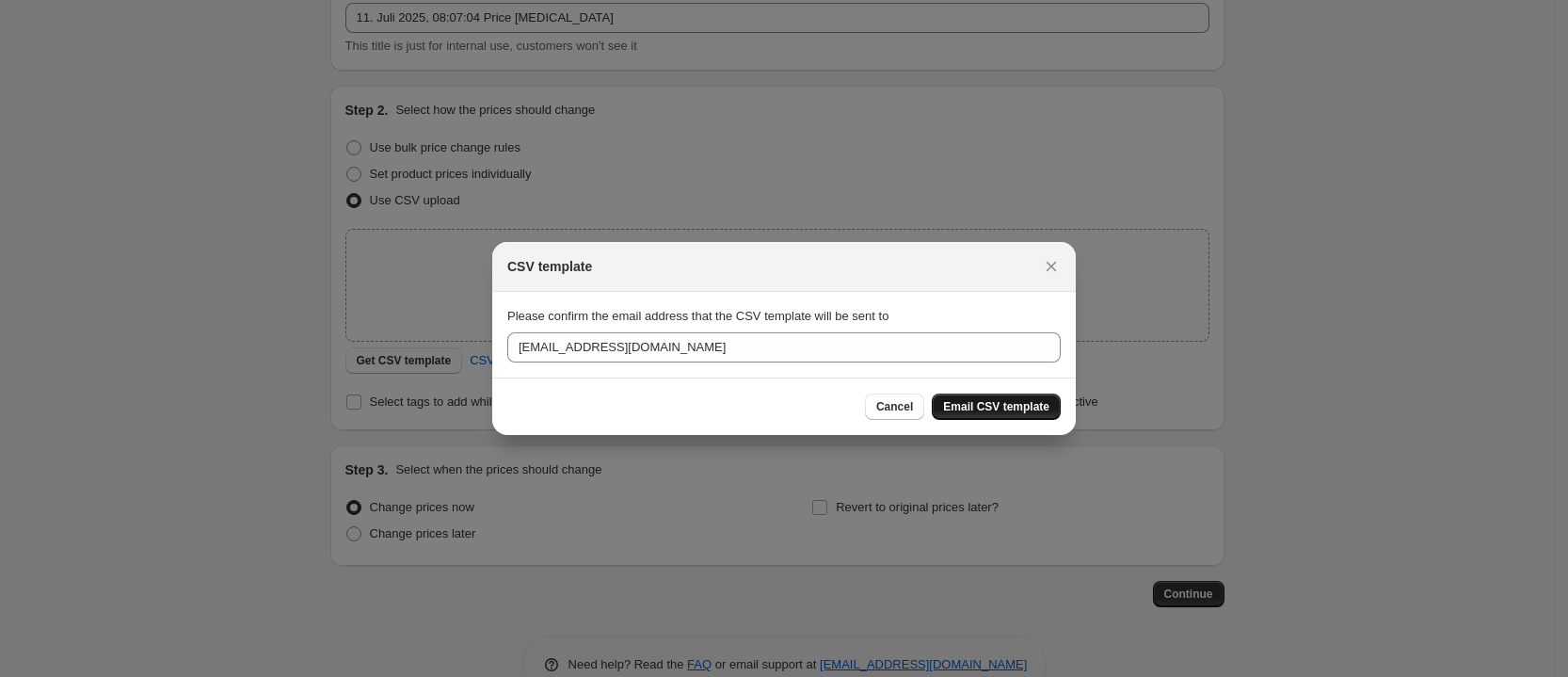 click on "Email CSV template" at bounding box center [996, 407] 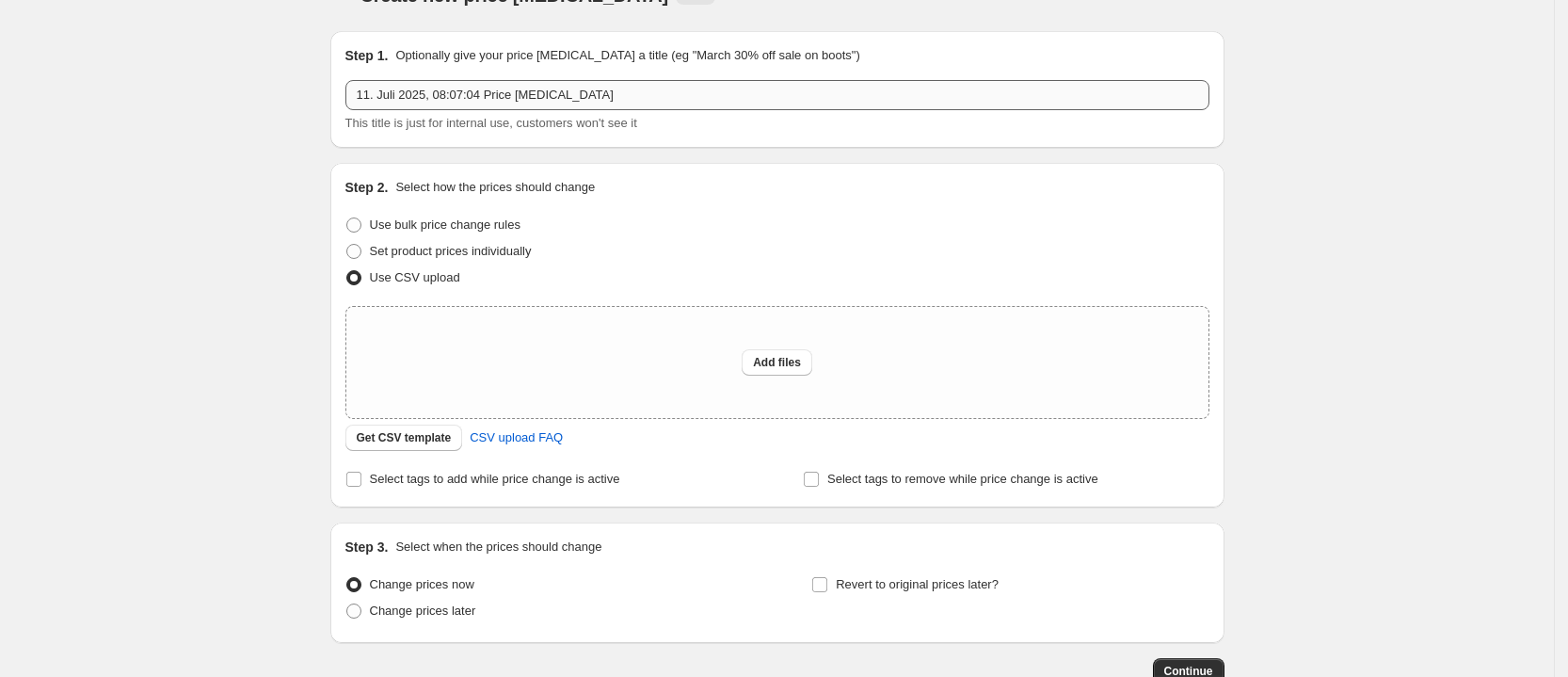 scroll, scrollTop: 0, scrollLeft: 0, axis: both 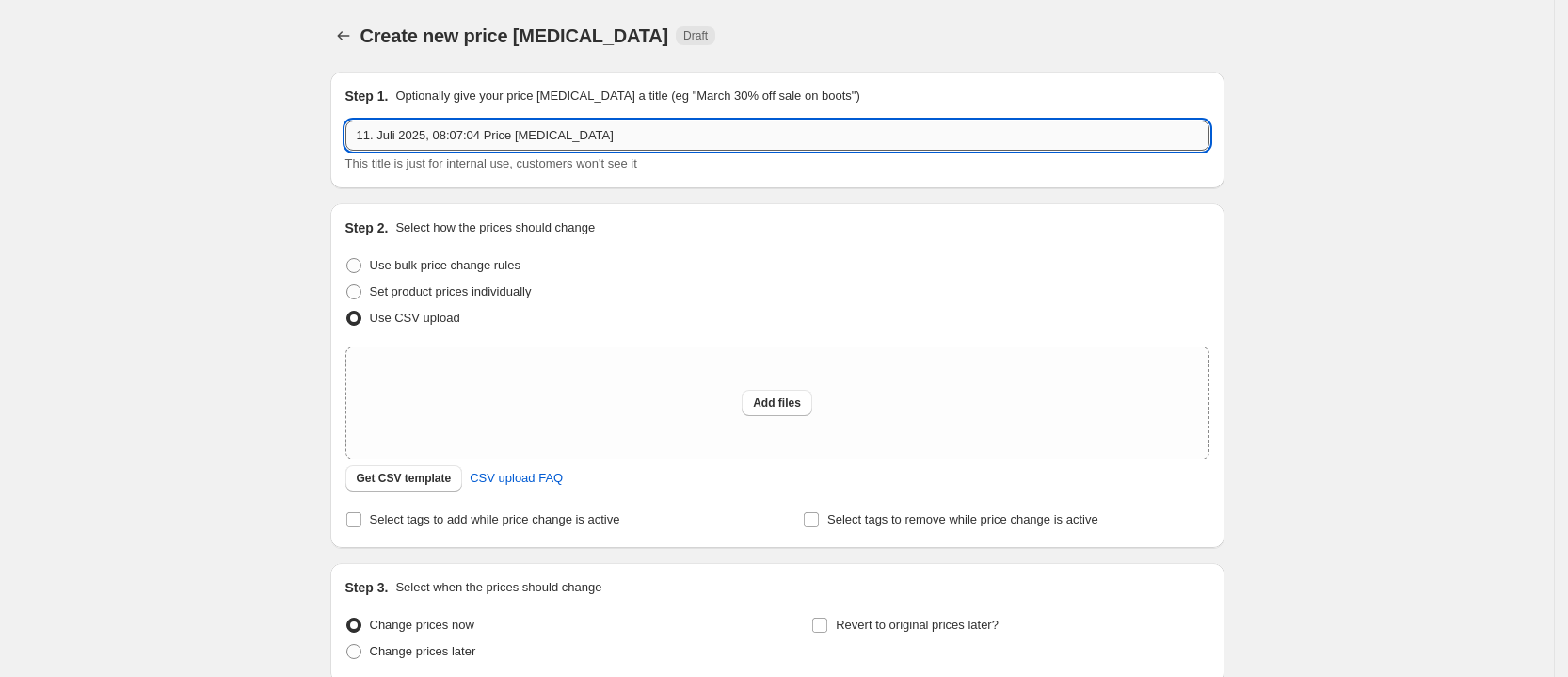 click on "11. Juli 2025, 08:07:04 Price change job" at bounding box center [777, 136] 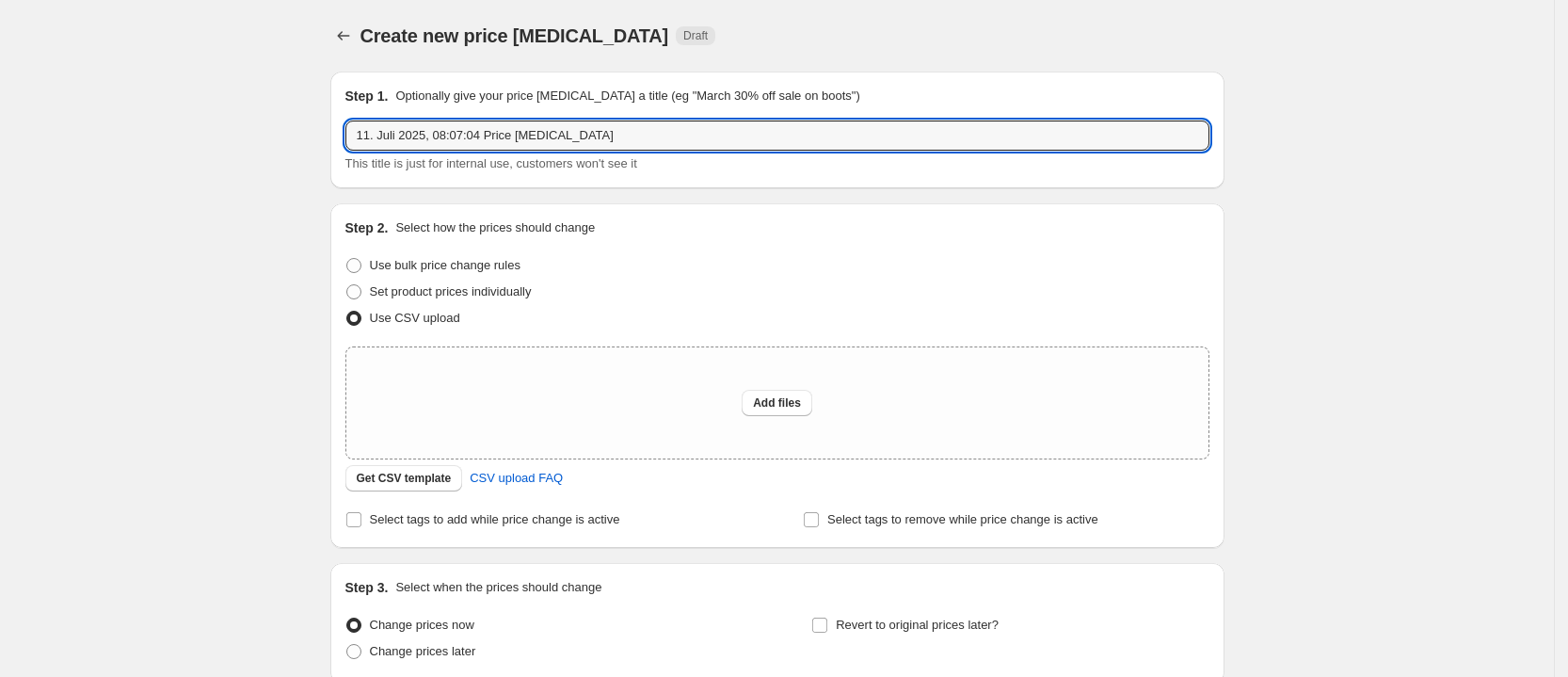 drag, startPoint x: 605, startPoint y: 142, endPoint x: 297, endPoint y: 152, distance: 308.16229 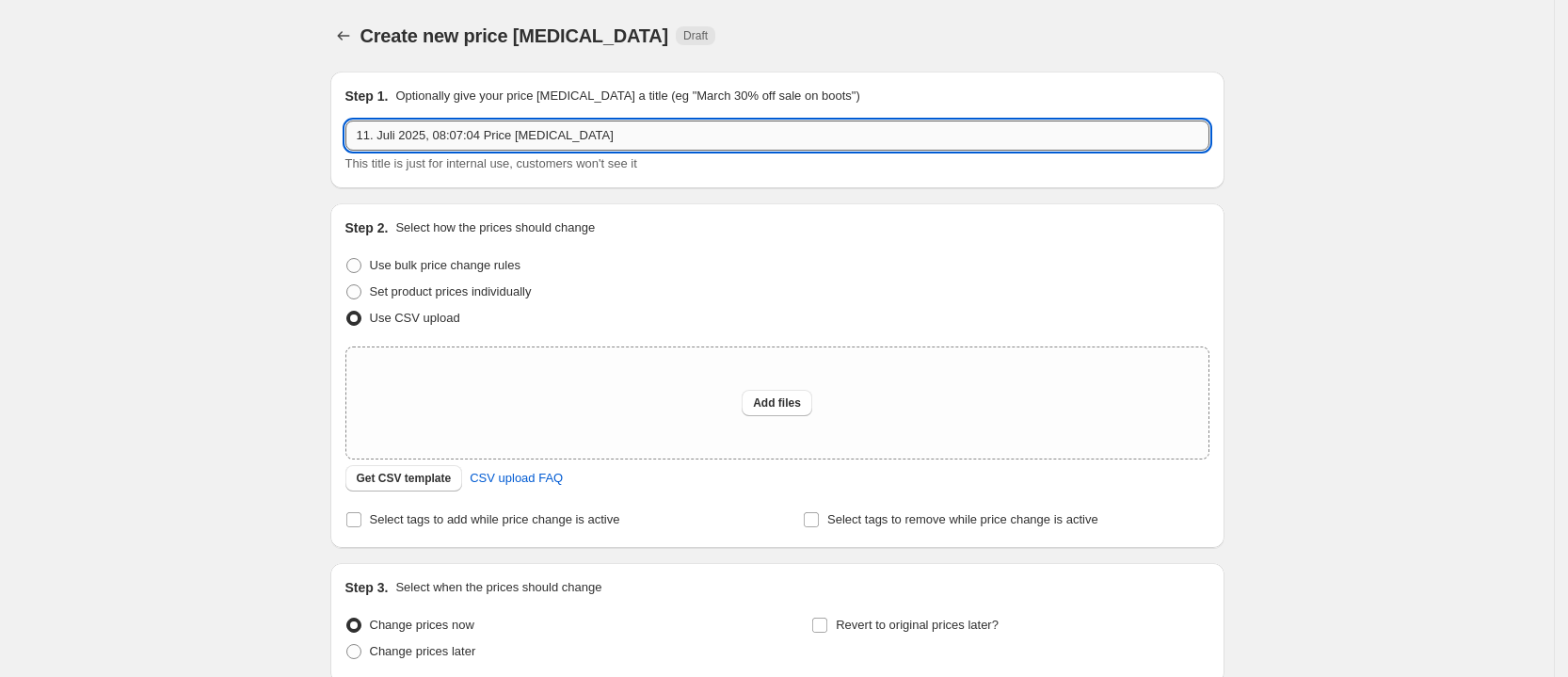 click on "11. Juli 2025, 08:07:04 Price change job" at bounding box center [777, 136] 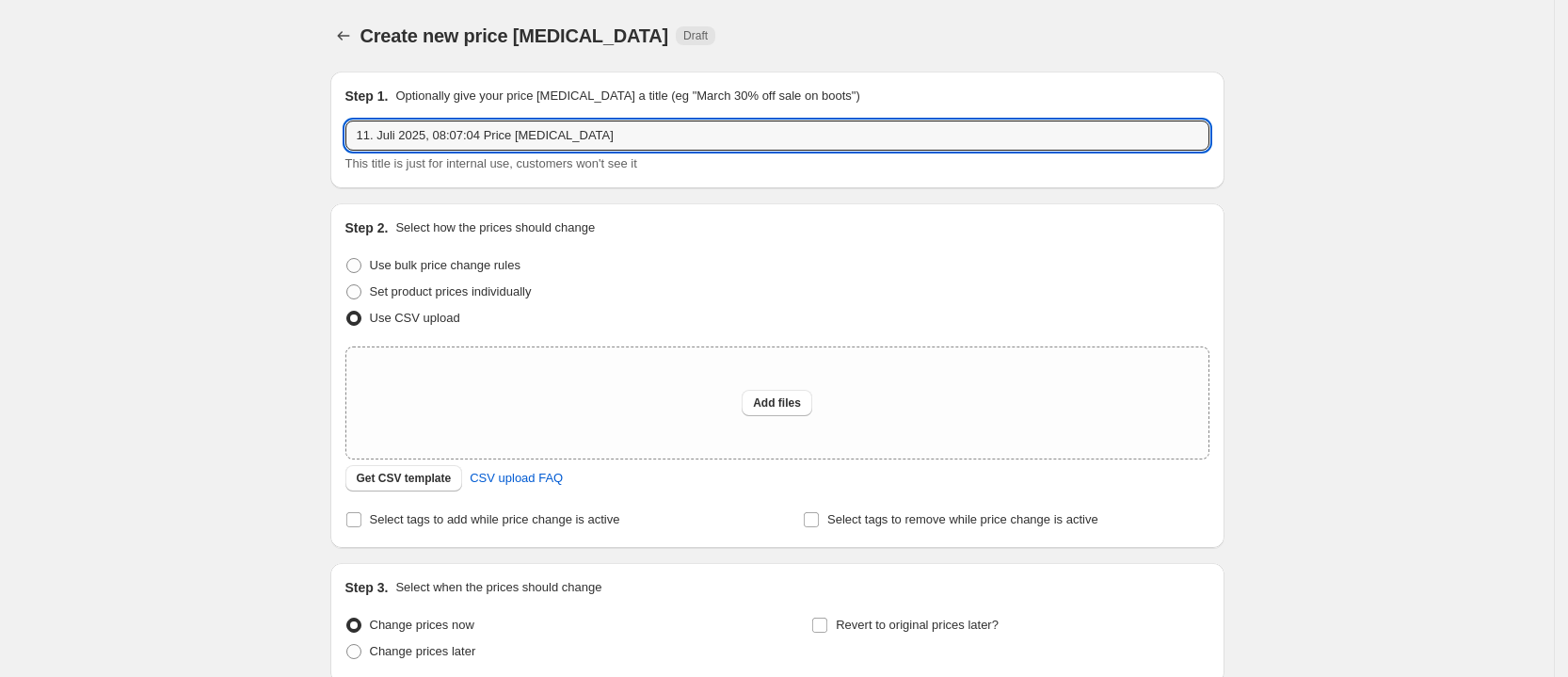 drag, startPoint x: 479, startPoint y: 137, endPoint x: 350, endPoint y: 138, distance: 129.0039 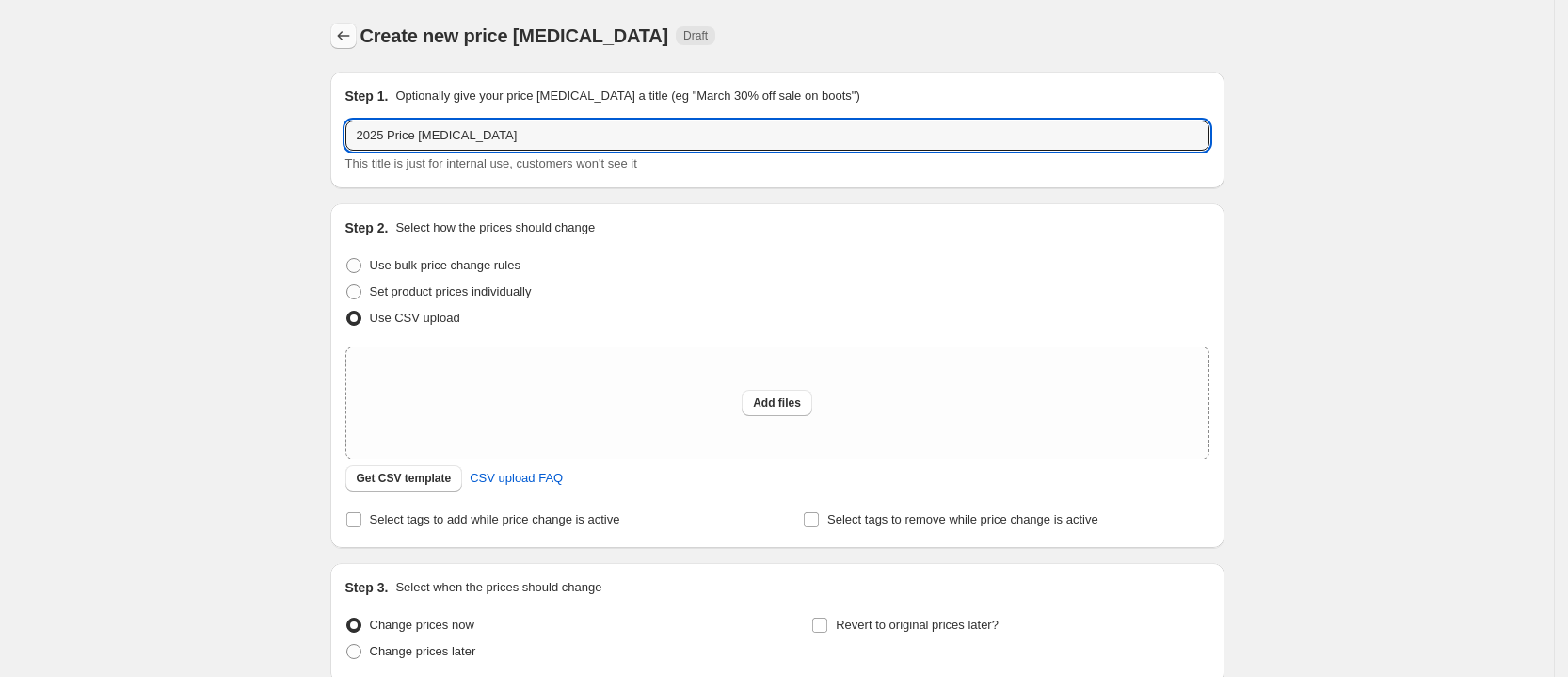 type on "2025 Price change job" 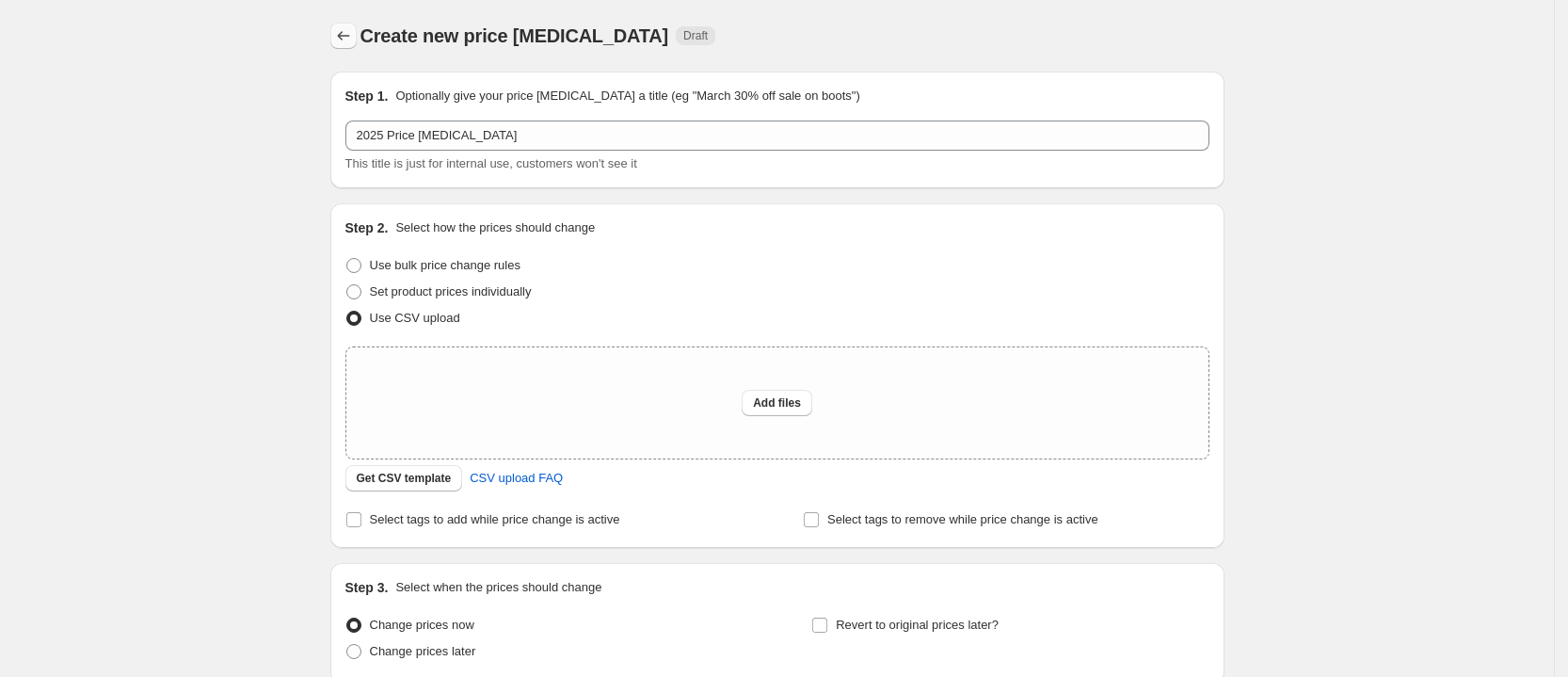 click at bounding box center [344, 36] 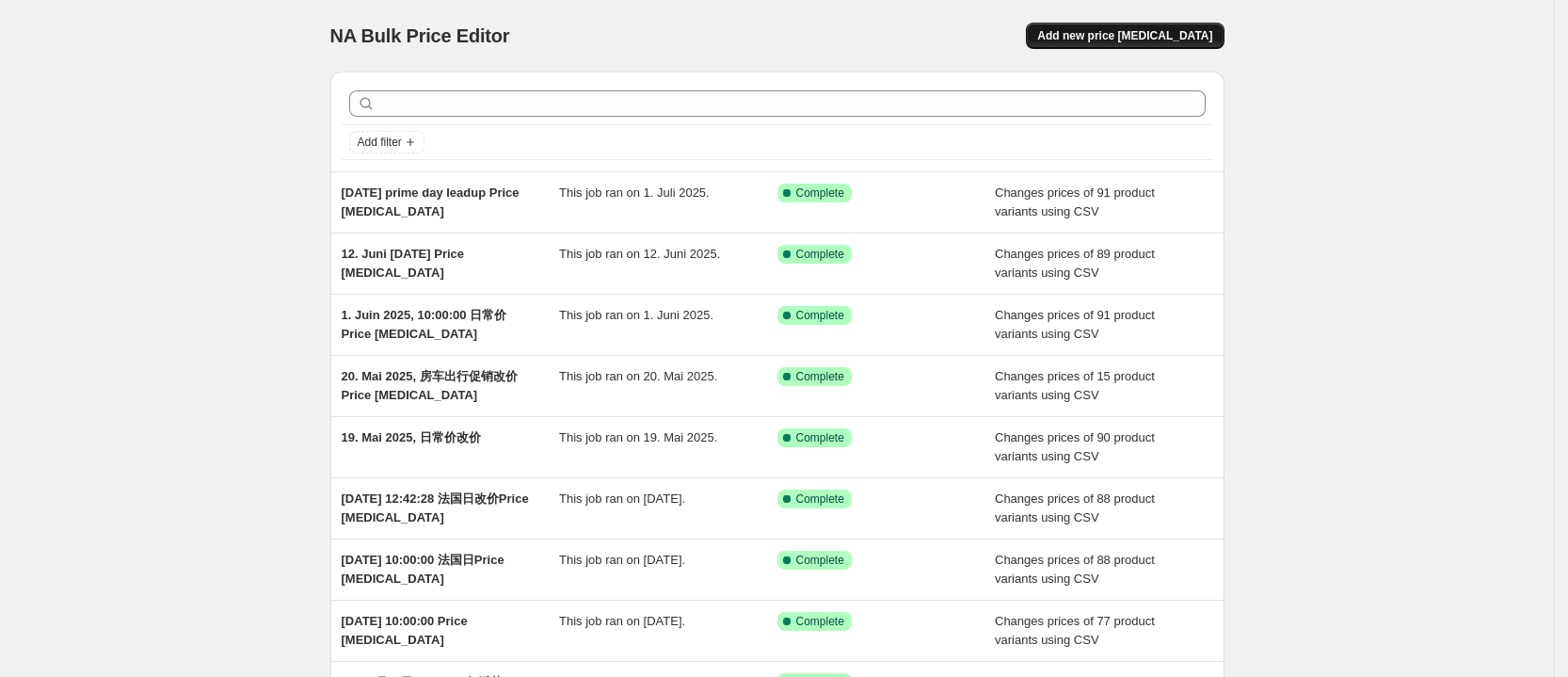click on "Add new price change job" at bounding box center [1125, 36] 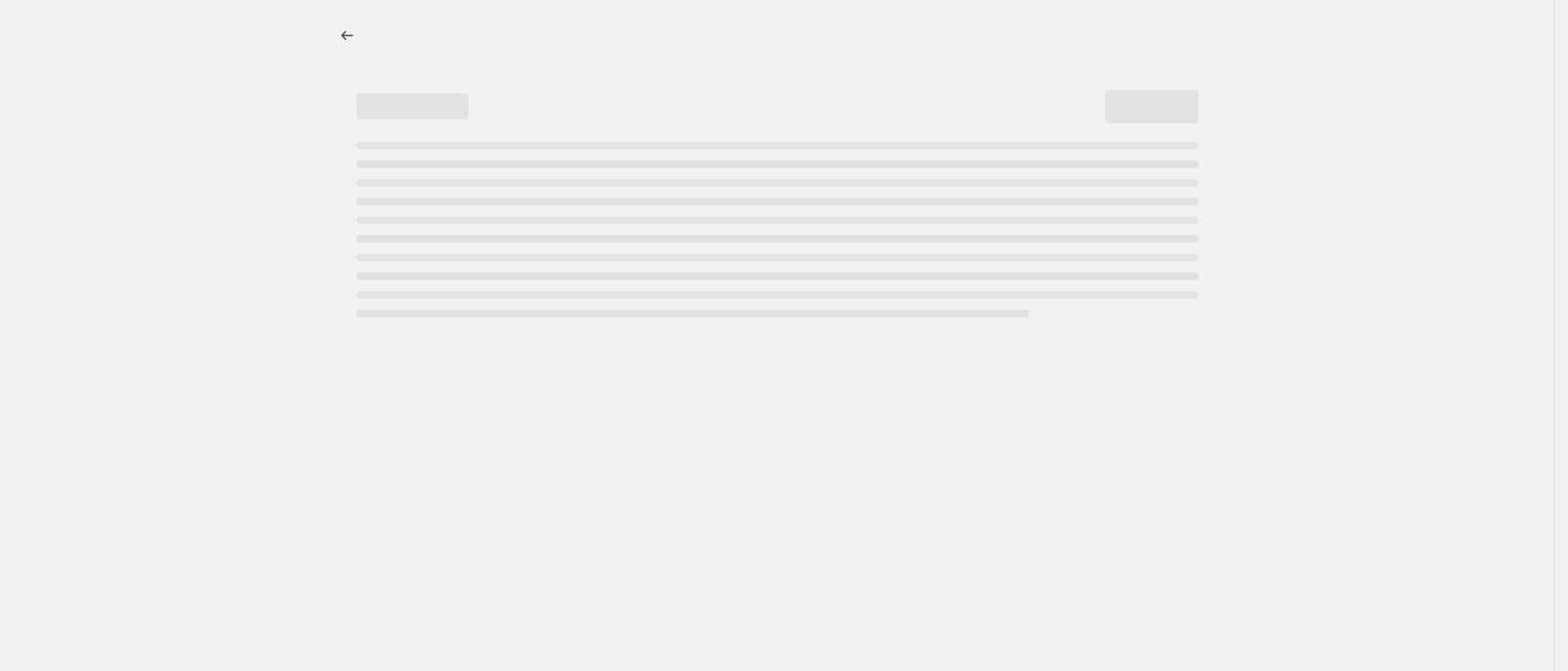 select on "percentage" 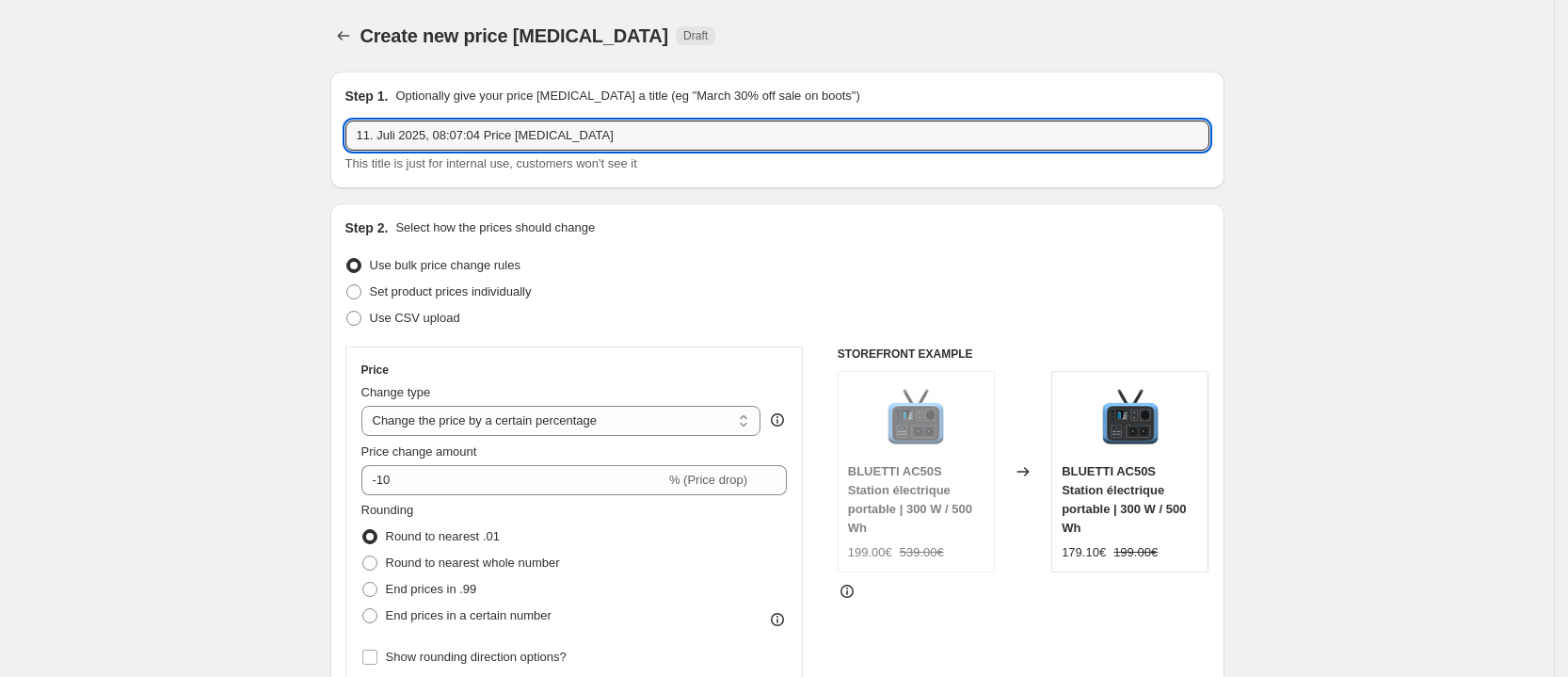 drag, startPoint x: 479, startPoint y: 134, endPoint x: 325, endPoint y: 129, distance: 154.0811 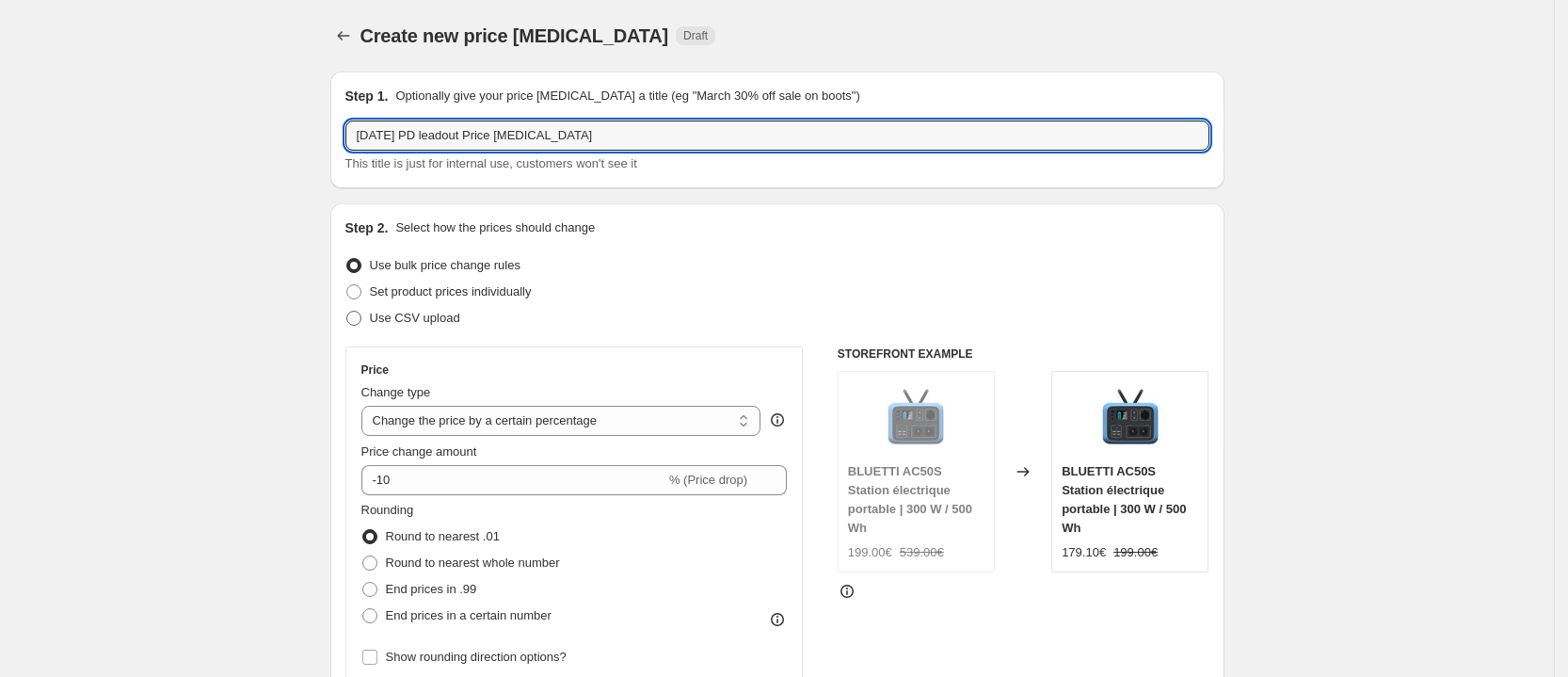 type on "2025.7.12 PD leadout Price change job" 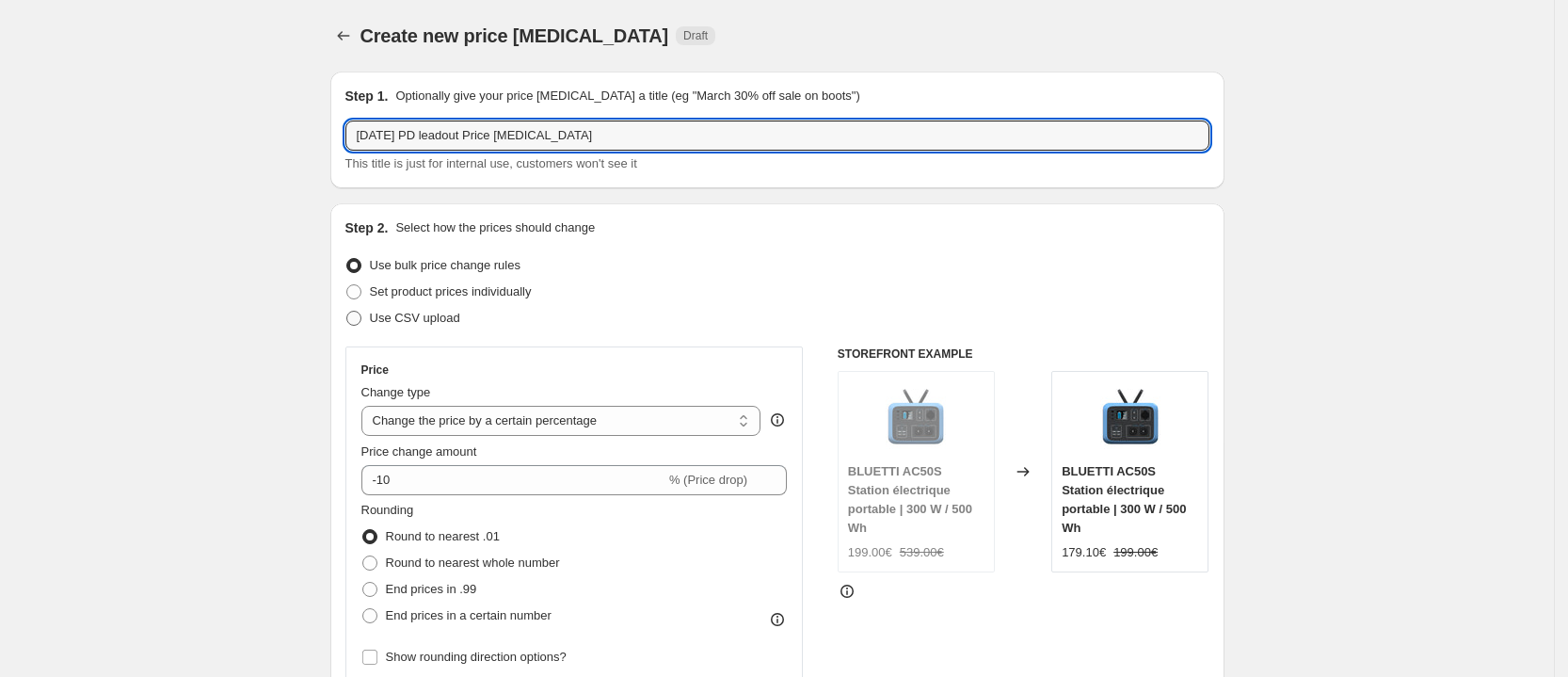 radio on "true" 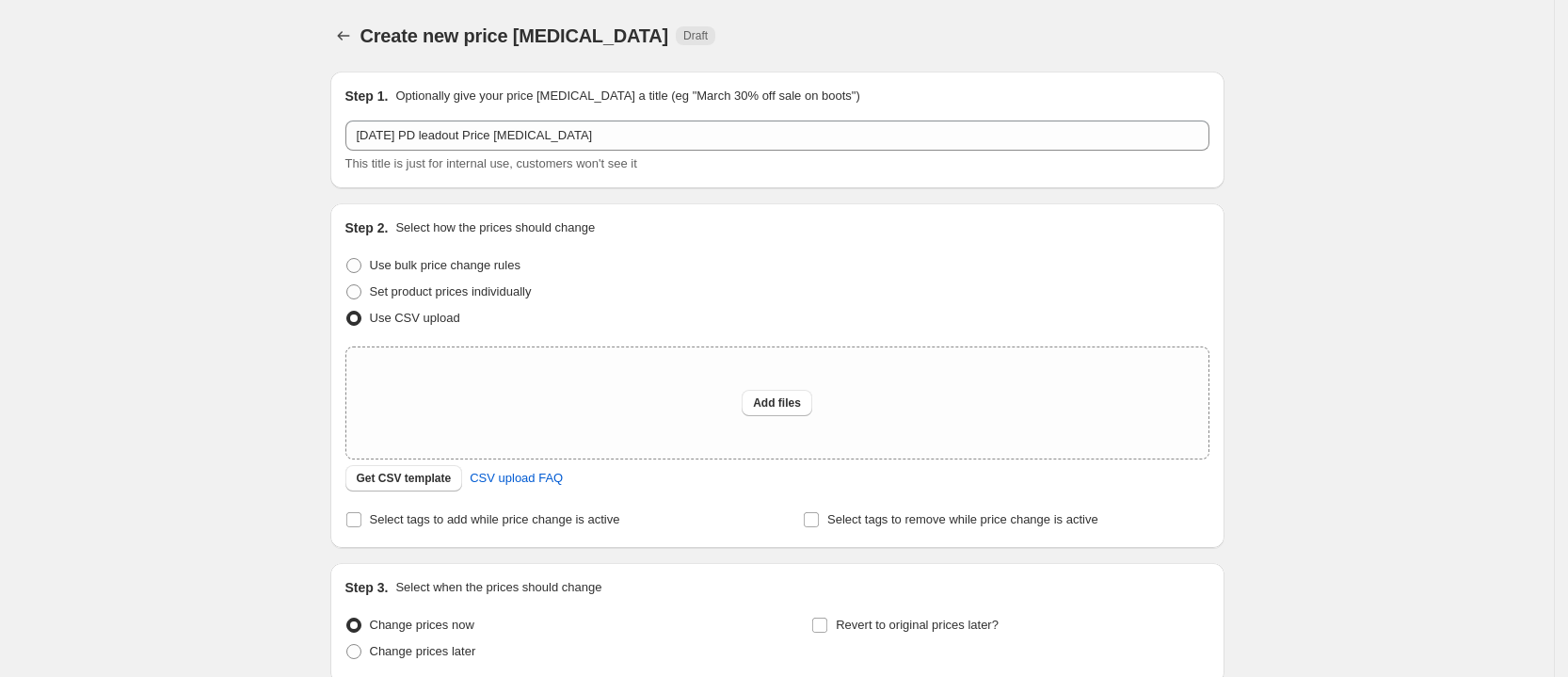 scroll, scrollTop: 163, scrollLeft: 0, axis: vertical 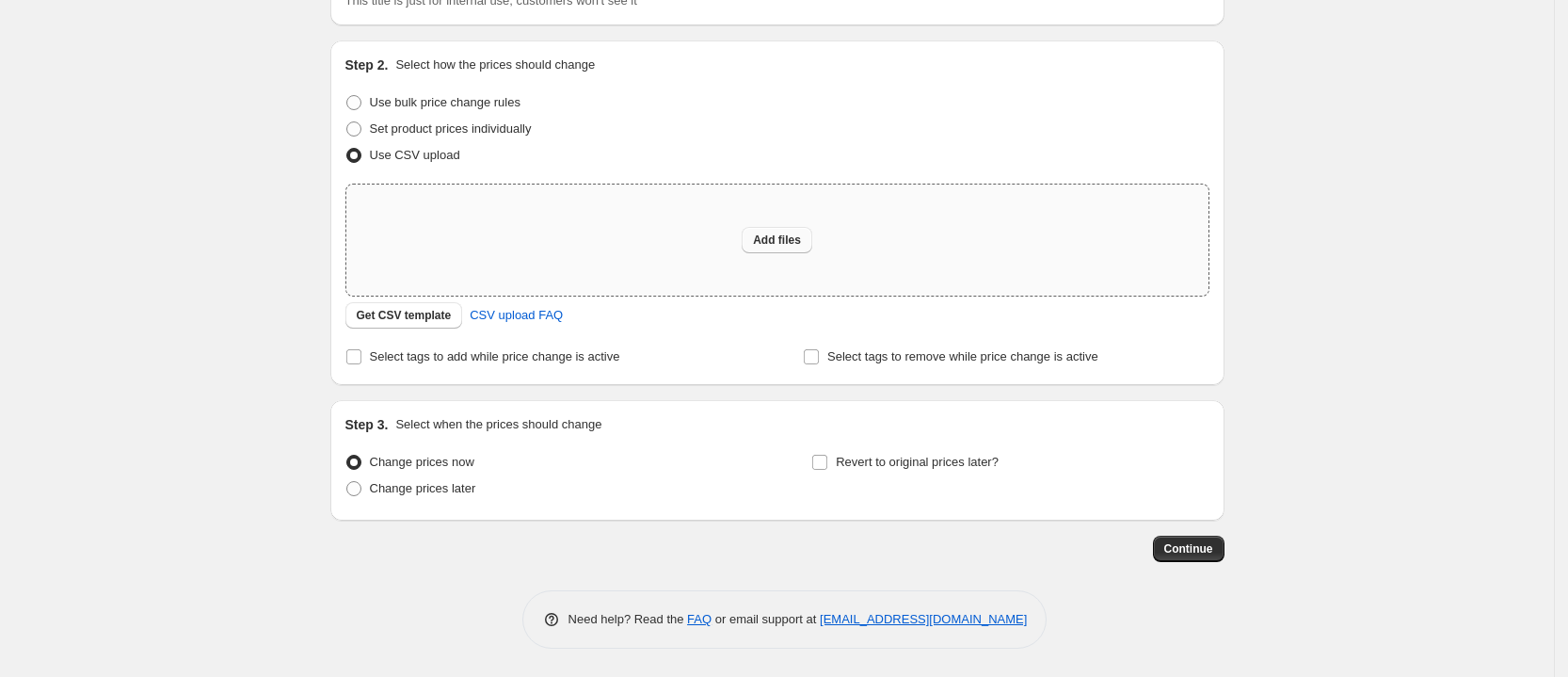 click on "Add files" at bounding box center [776, 240] 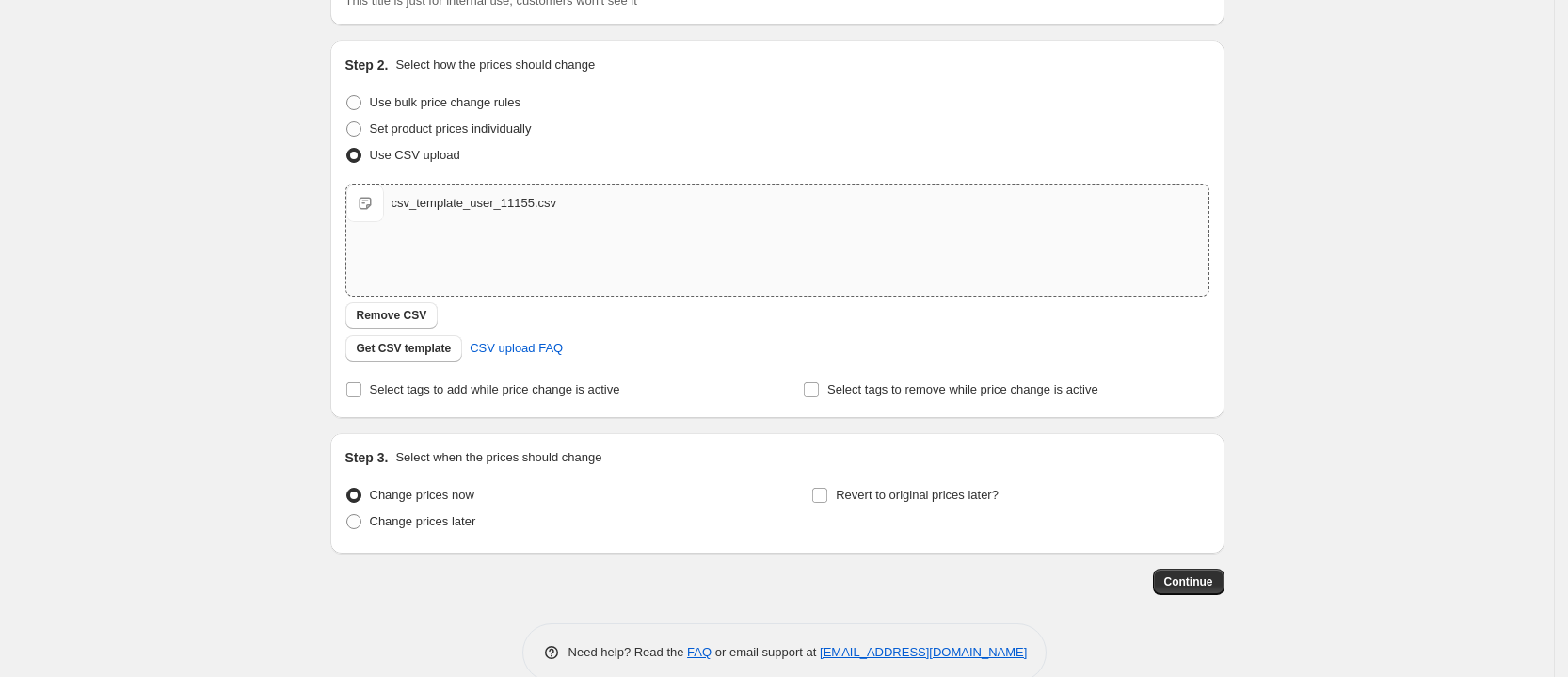 click on "Create new price change job. This page is ready Create new price change job Draft Step 1. Optionally give your price change job a title (eg "March 30% off sale on boots") 2025.7.12 PD leadout Price change job This title is just for internal use, customers won't see it Step 2. Select how the prices should change Use bulk price change rules Set product prices individually Use CSV upload Upload files csv_template_user_11155.csv csv_template_user_11155.csv Remove CSV Get CSV template CSV upload FAQ Select tags to add while price change is active Select tags to remove while price change is active Step 3. Select when the prices should change Change prices now Change prices later Revert to original prices later? Continue Need help? Read the   FAQ   or email support at   support+a11155@northern-apps.com" at bounding box center [776, 273] 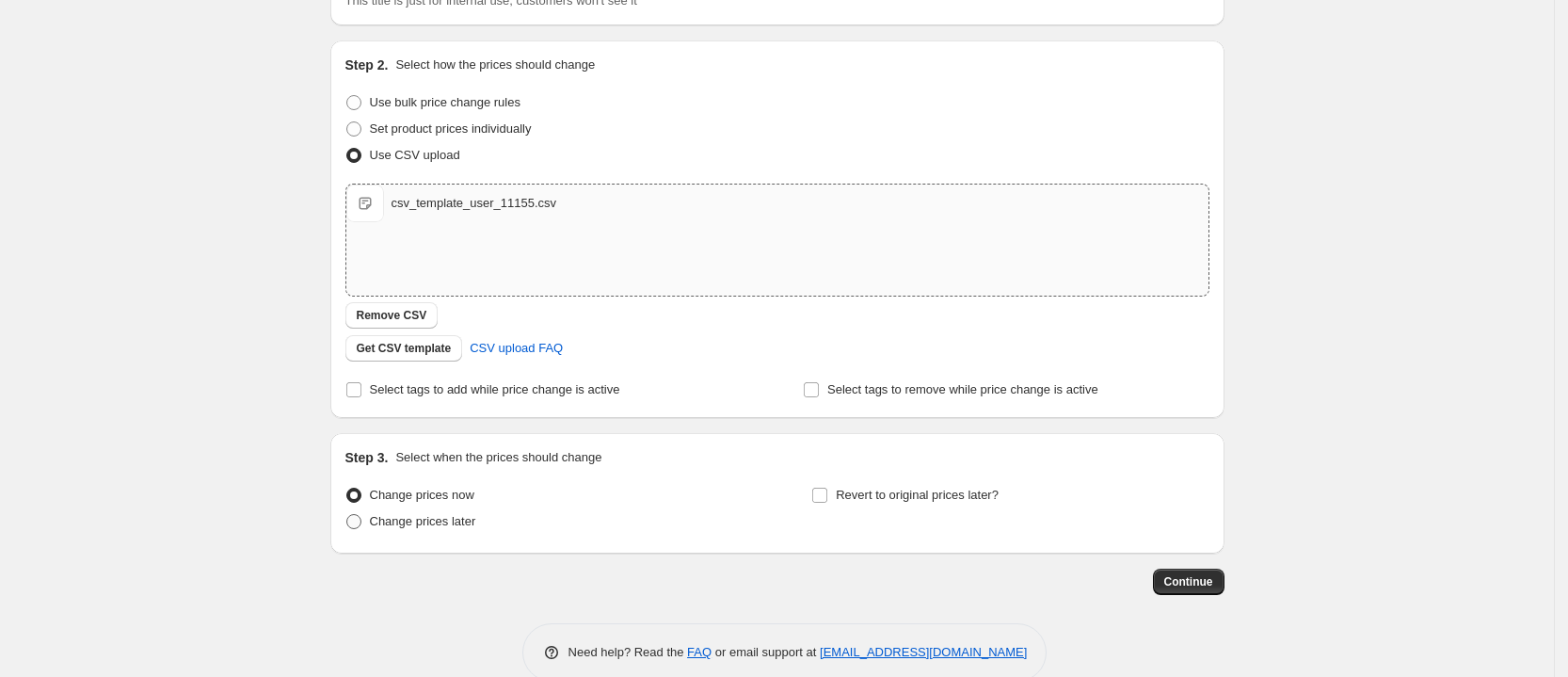 click on "Change prices later" at bounding box center [423, 521] 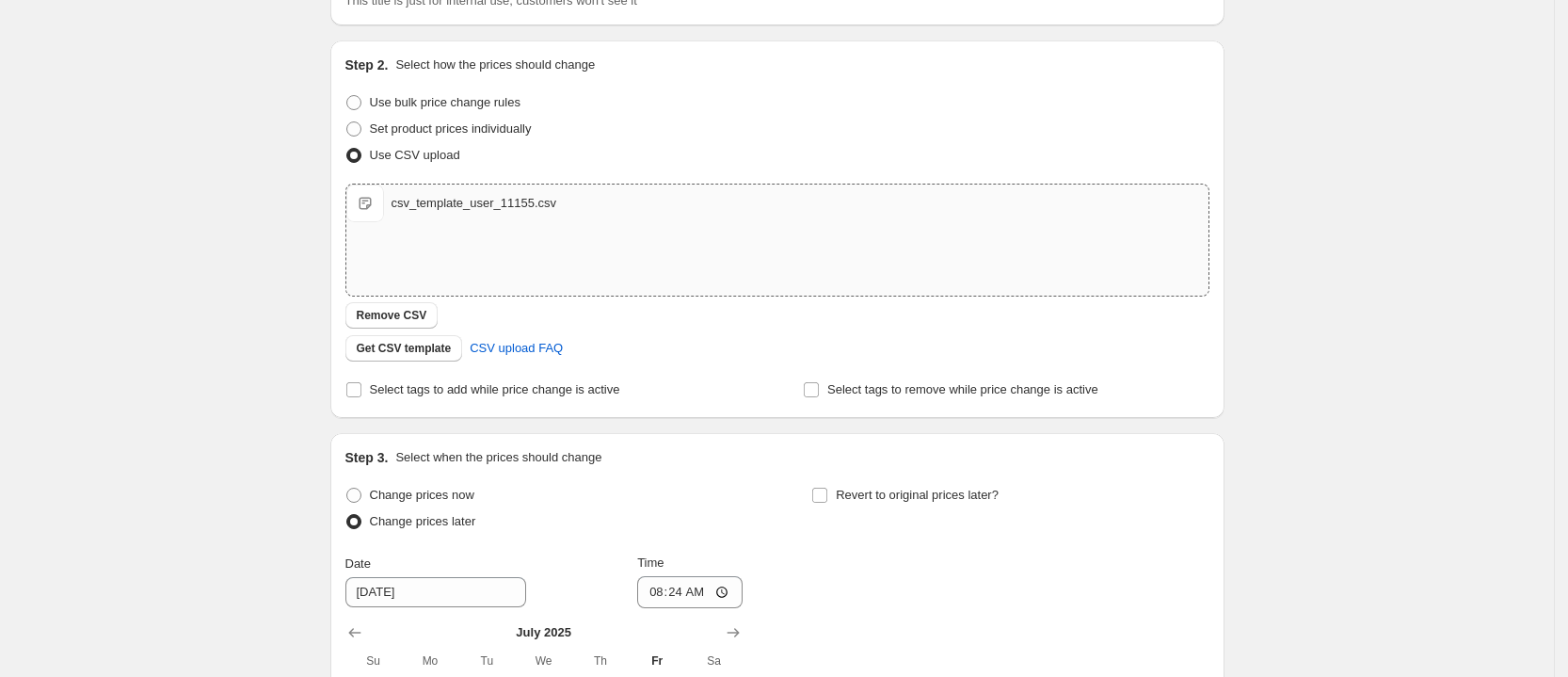 scroll, scrollTop: 518, scrollLeft: 0, axis: vertical 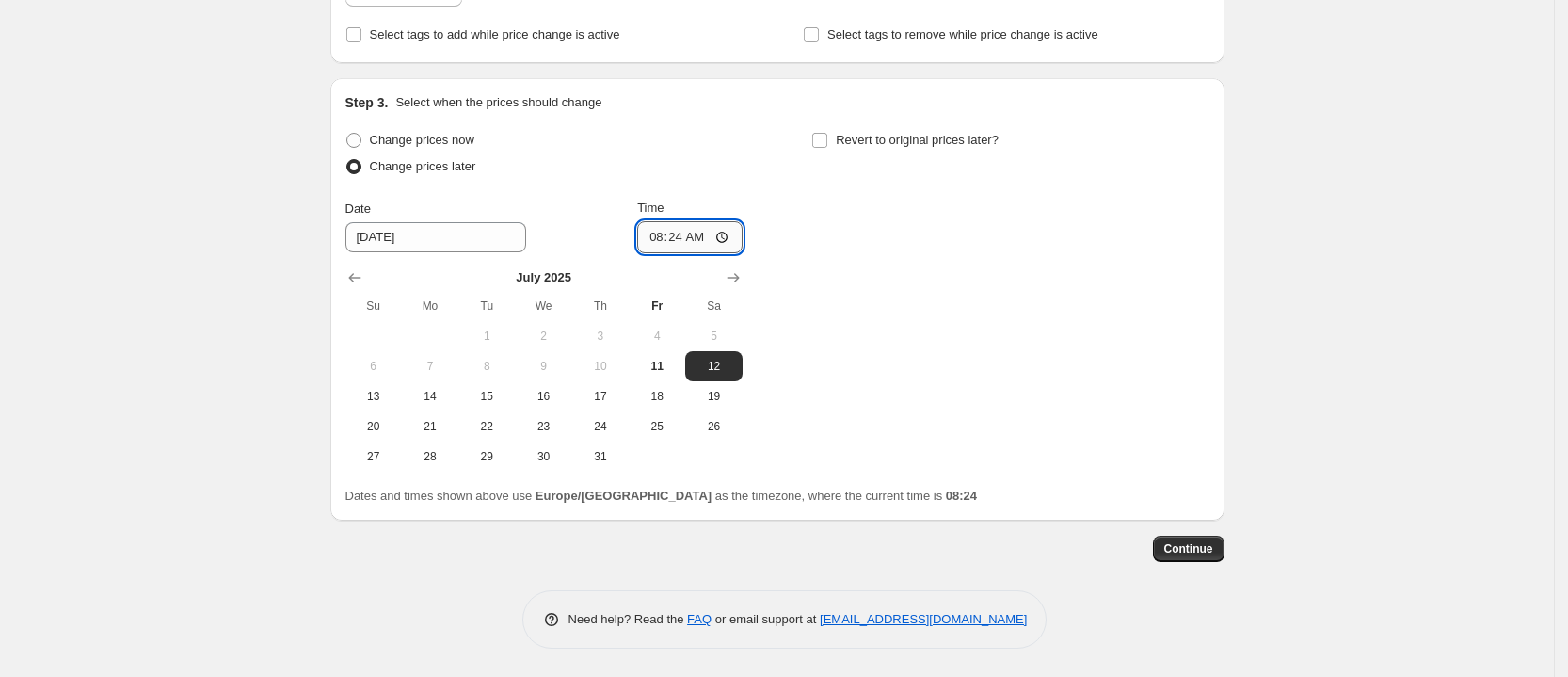 click on "08:24" at bounding box center (690, 237) 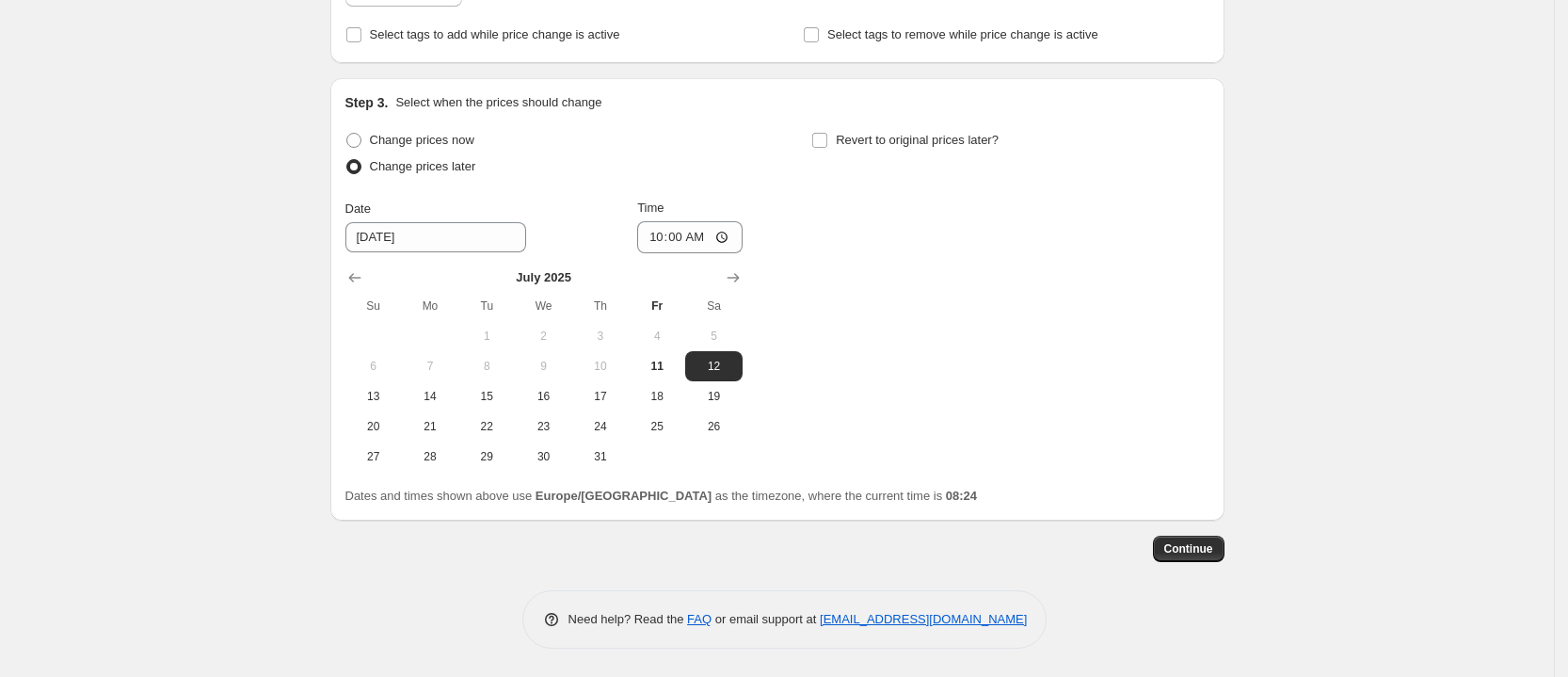 drag, startPoint x: 881, startPoint y: 414, endPoint x: 979, endPoint y: 459, distance: 107.83784 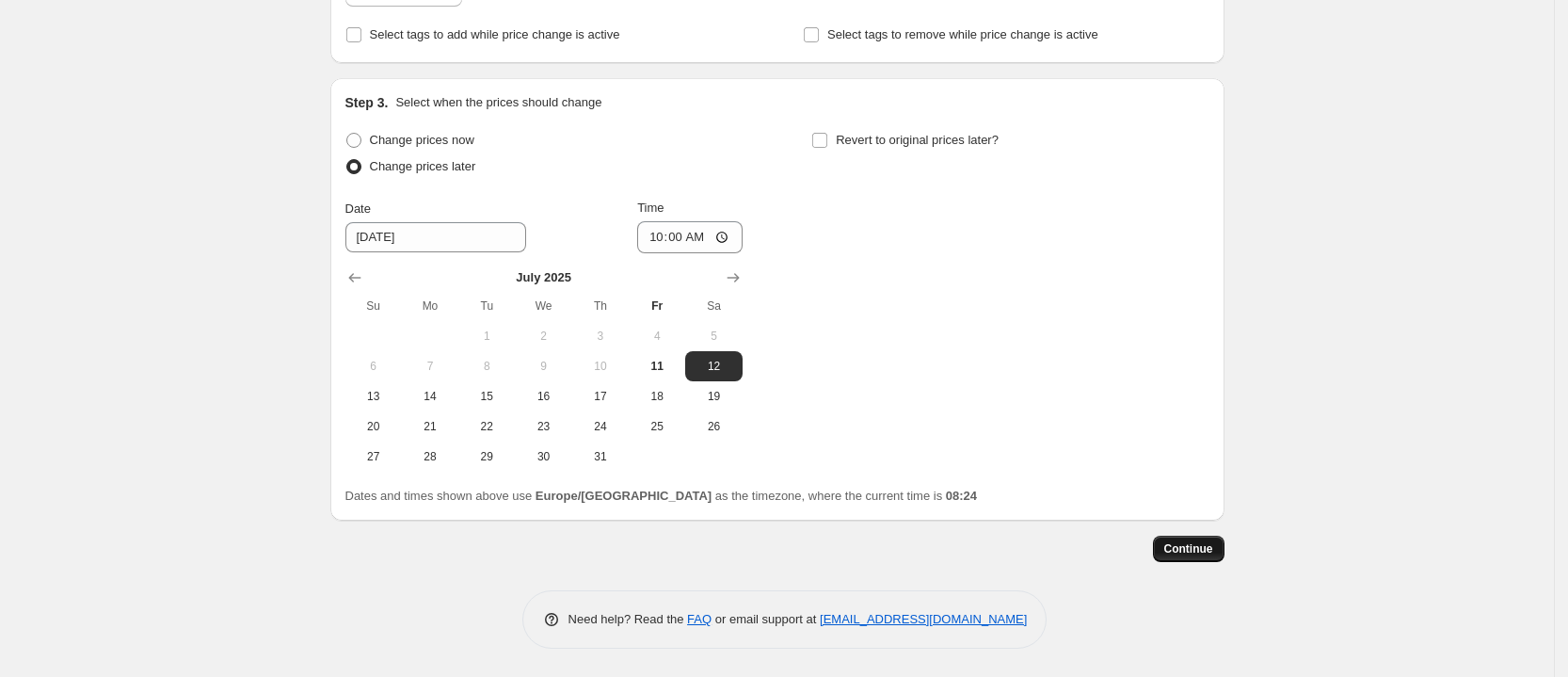 click on "Continue" at bounding box center [1189, 549] 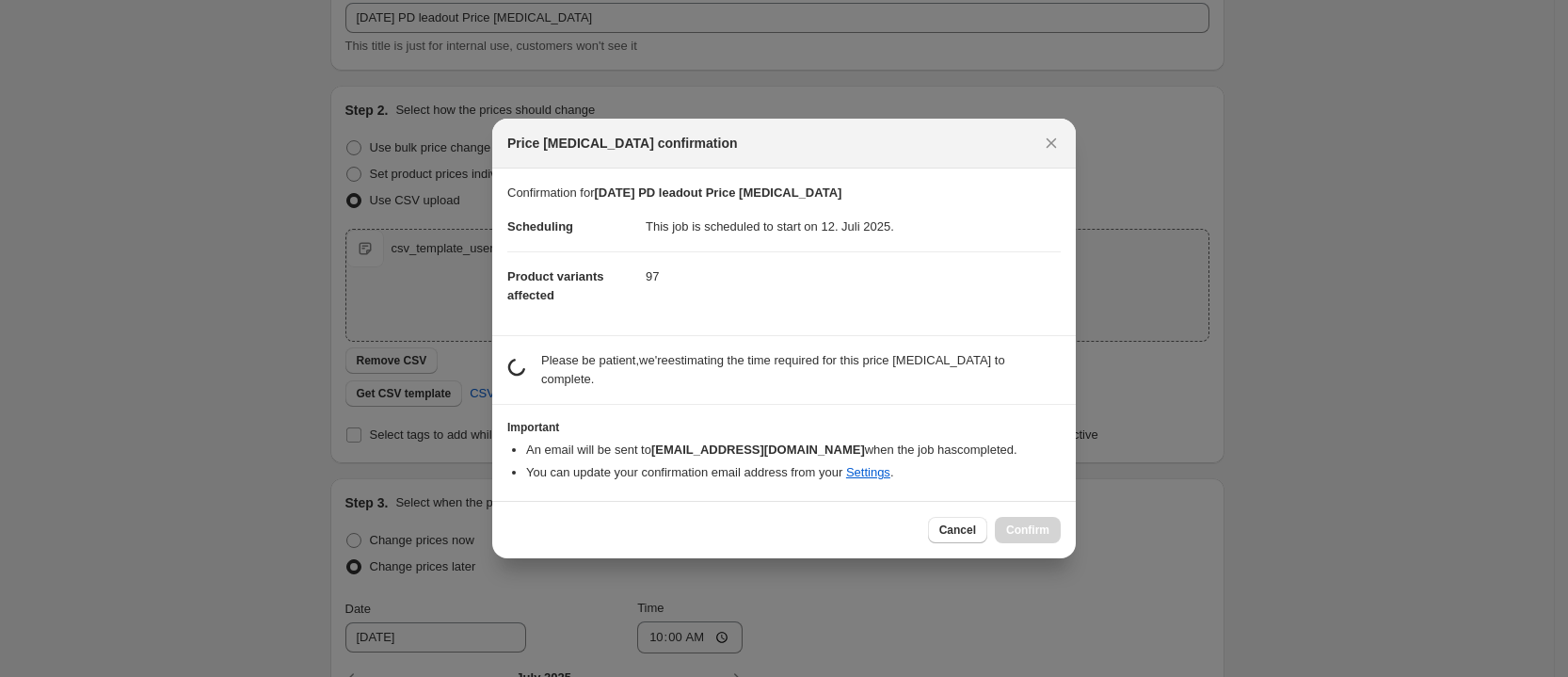 scroll, scrollTop: 0, scrollLeft: 0, axis: both 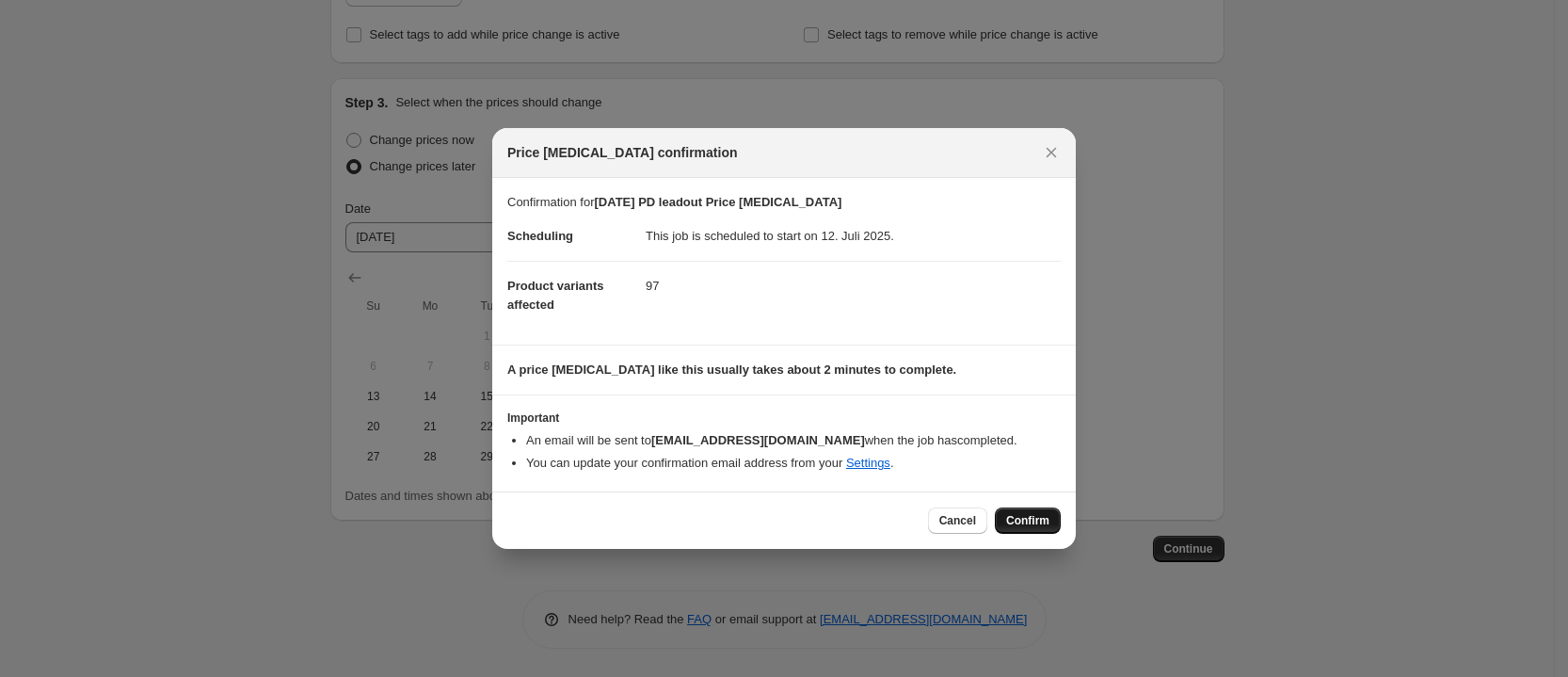 click on "Confirm" at bounding box center [1028, 521] 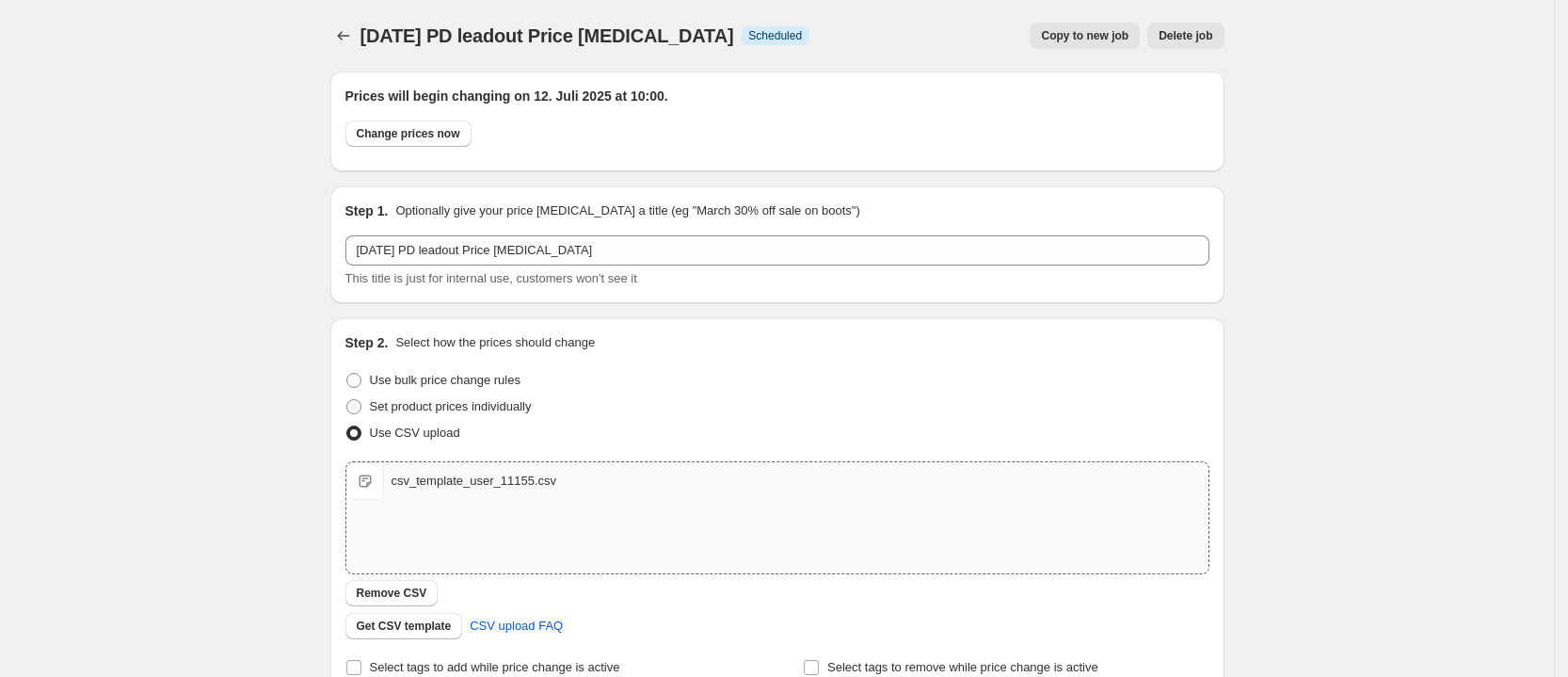 scroll, scrollTop: 633, scrollLeft: 0, axis: vertical 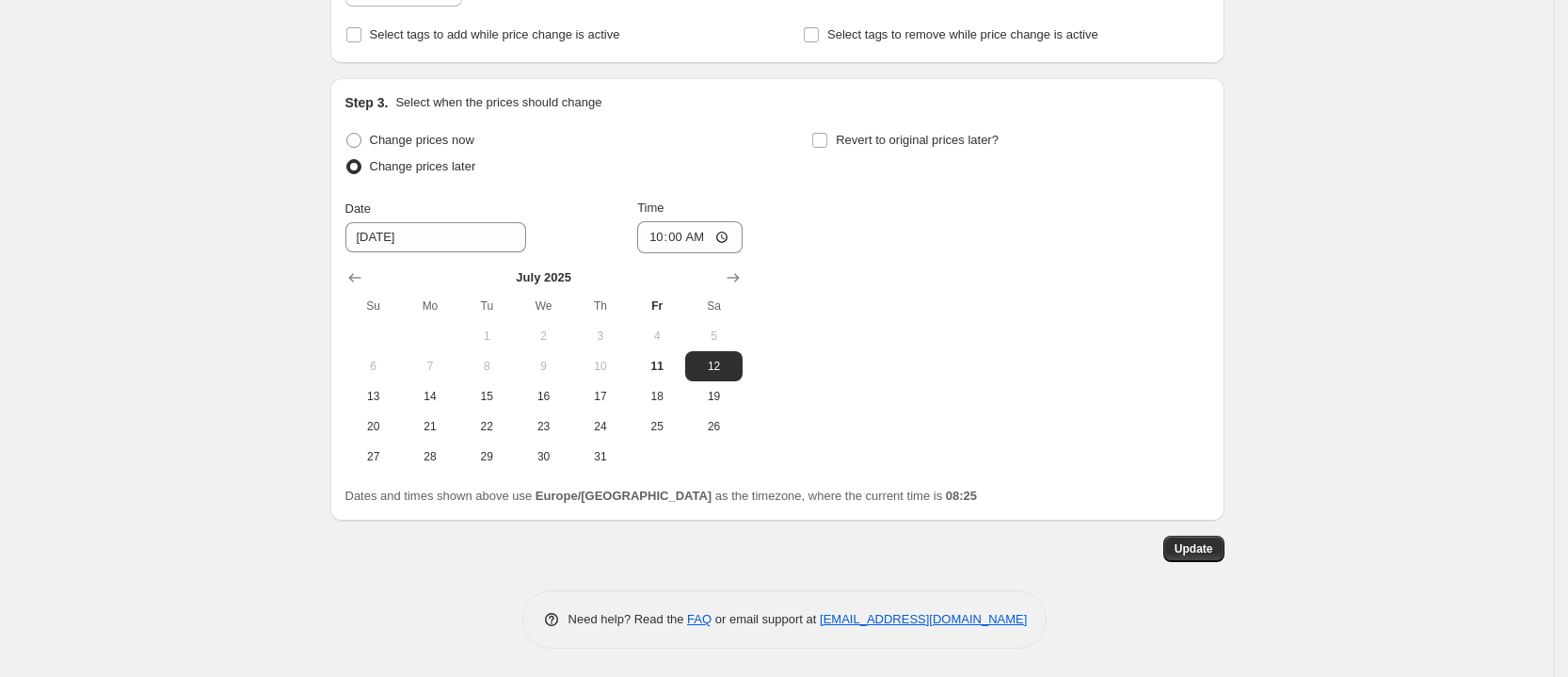 click on "Change prices now Change prices later Date 7/12/2025 Time 10:00 July   2025 Su Mo Tu We Th Fr Sa 1 2 3 4 5 6 7 8 9 10 11 12 13 14 15 16 17 18 19 20 21 22 23 24 25 26 27 28 29 30 31 Revert to original prices later?" at bounding box center [777, 299] 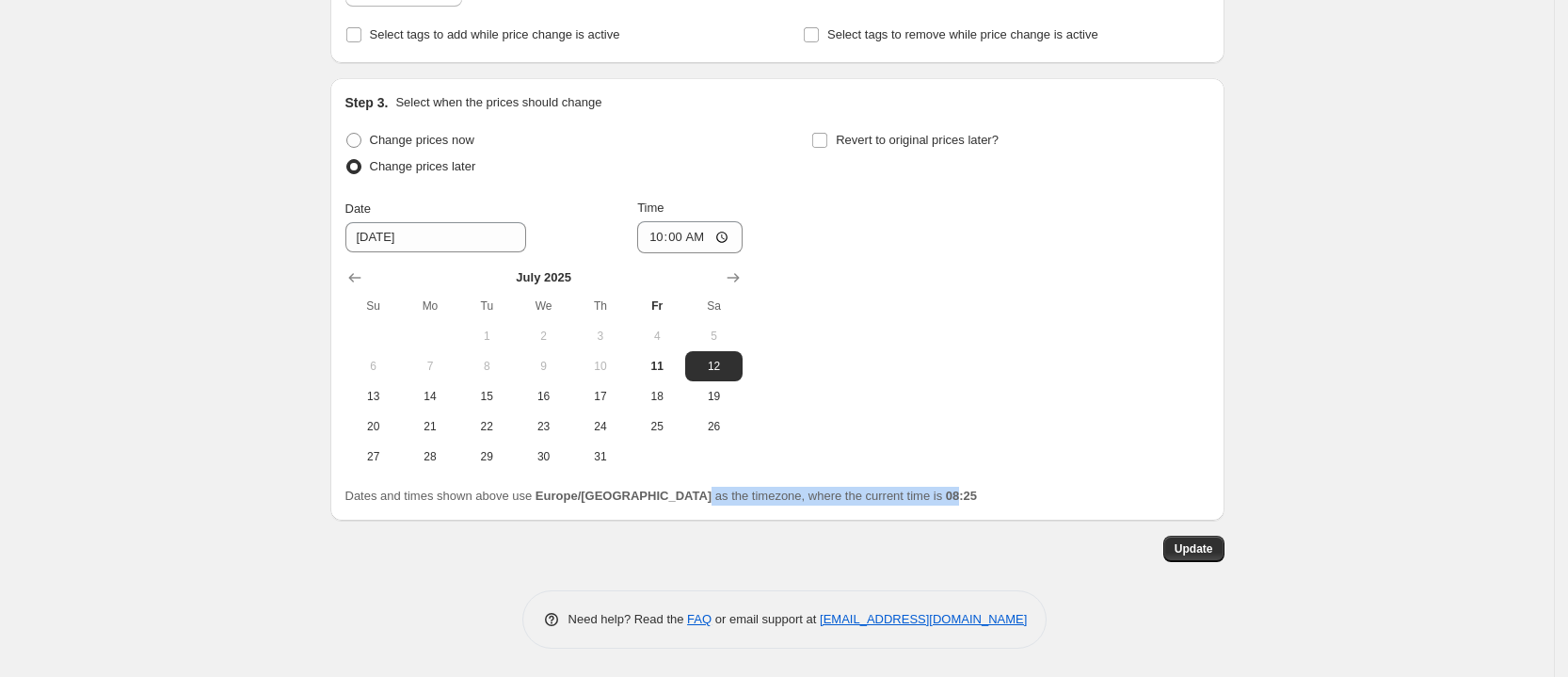 drag, startPoint x: 618, startPoint y: 488, endPoint x: 864, endPoint y: 508, distance: 246.81167 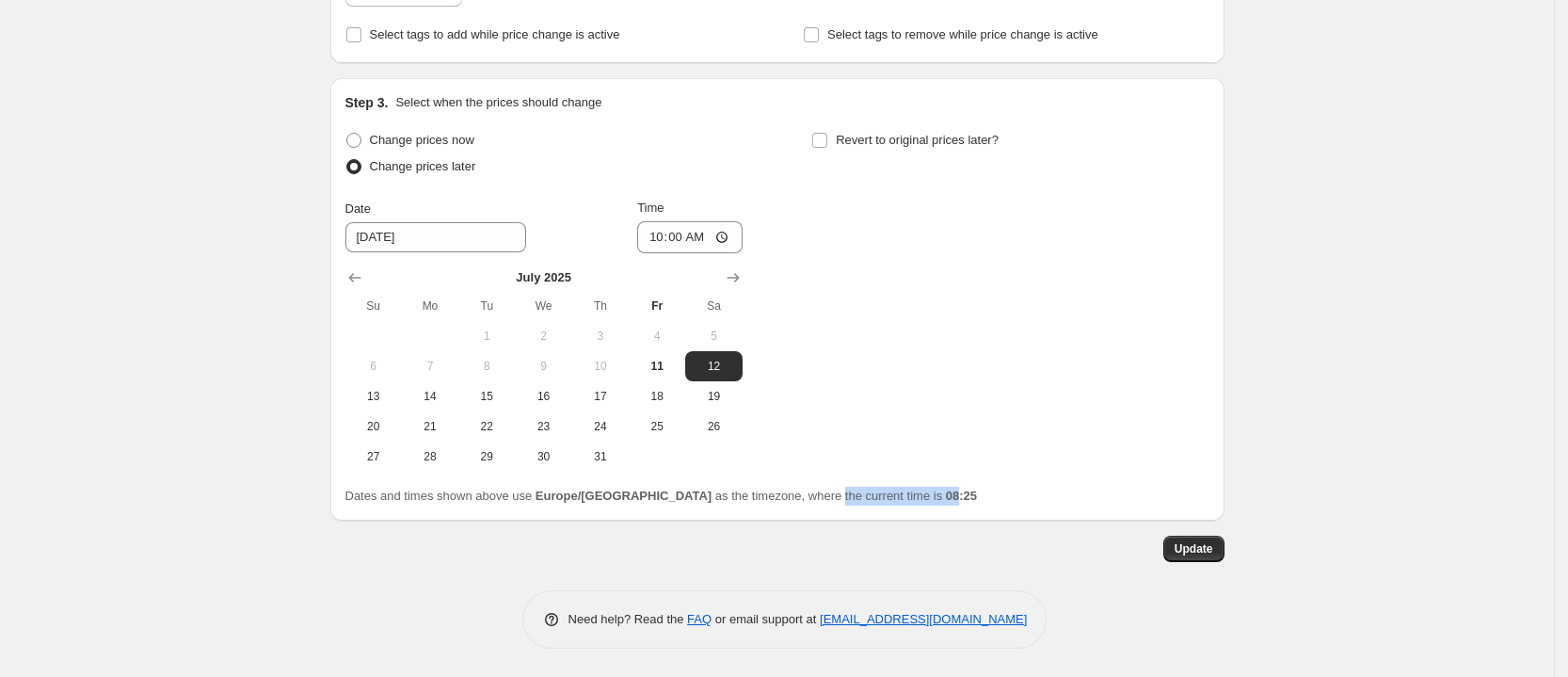 drag, startPoint x: 749, startPoint y: 490, endPoint x: 864, endPoint y: 496, distance: 115.15642 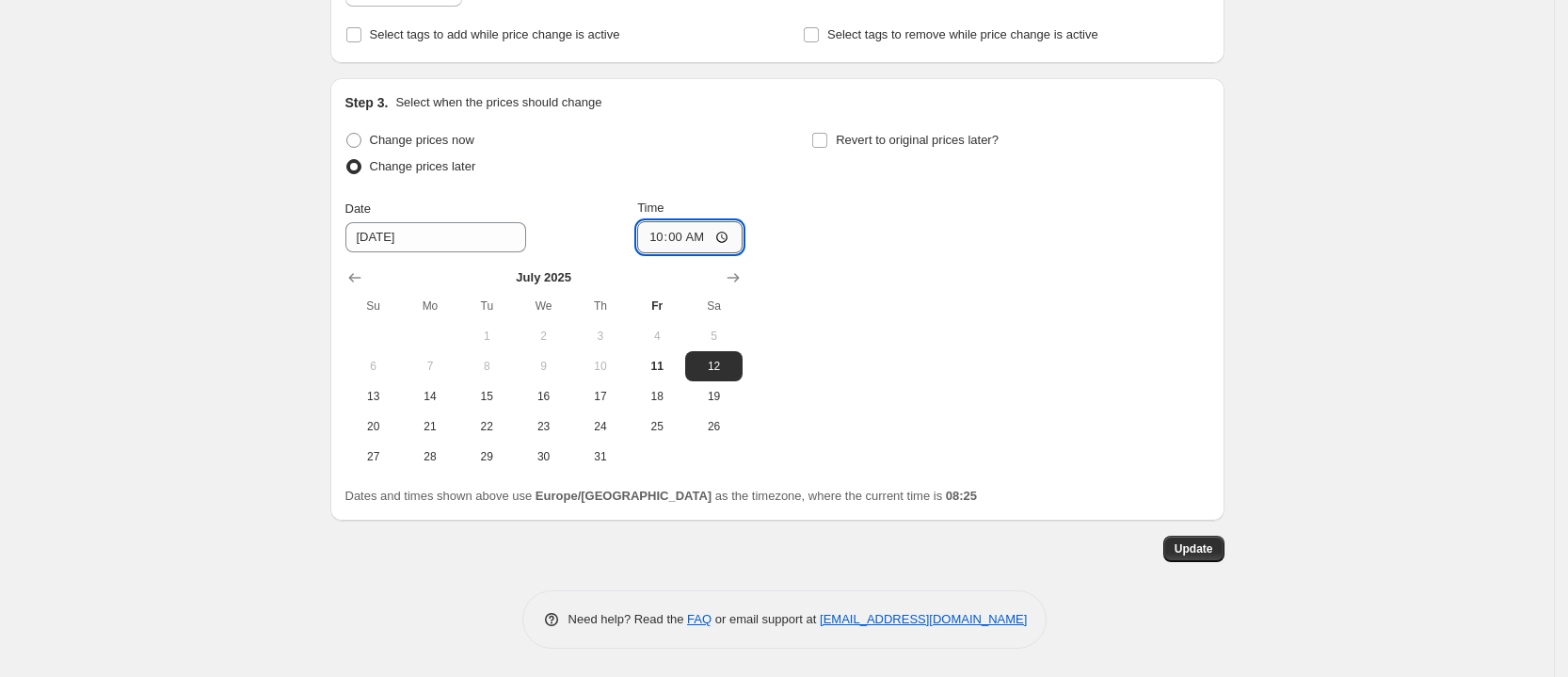 click on "10:00" at bounding box center (690, 237) 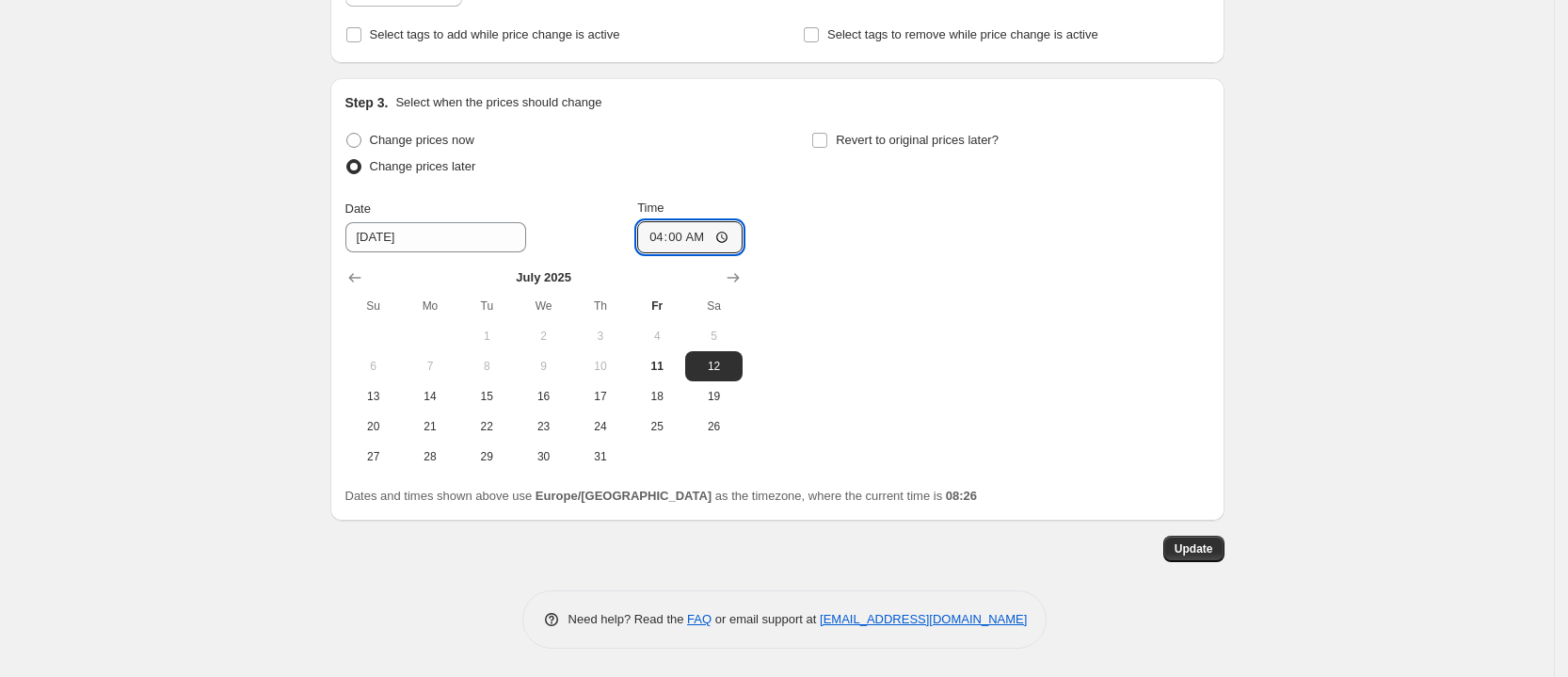 click on "Change prices now Change prices later Date 7/12/2025 Time 04:00 July   2025 Su Mo Tu We Th Fr Sa 1 2 3 4 5 6 7 8 9 10 11 12 13 14 15 16 17 18 19 20 21 22 23 24 25 26 27 28 29 30 31 Revert to original prices later?" at bounding box center [777, 299] 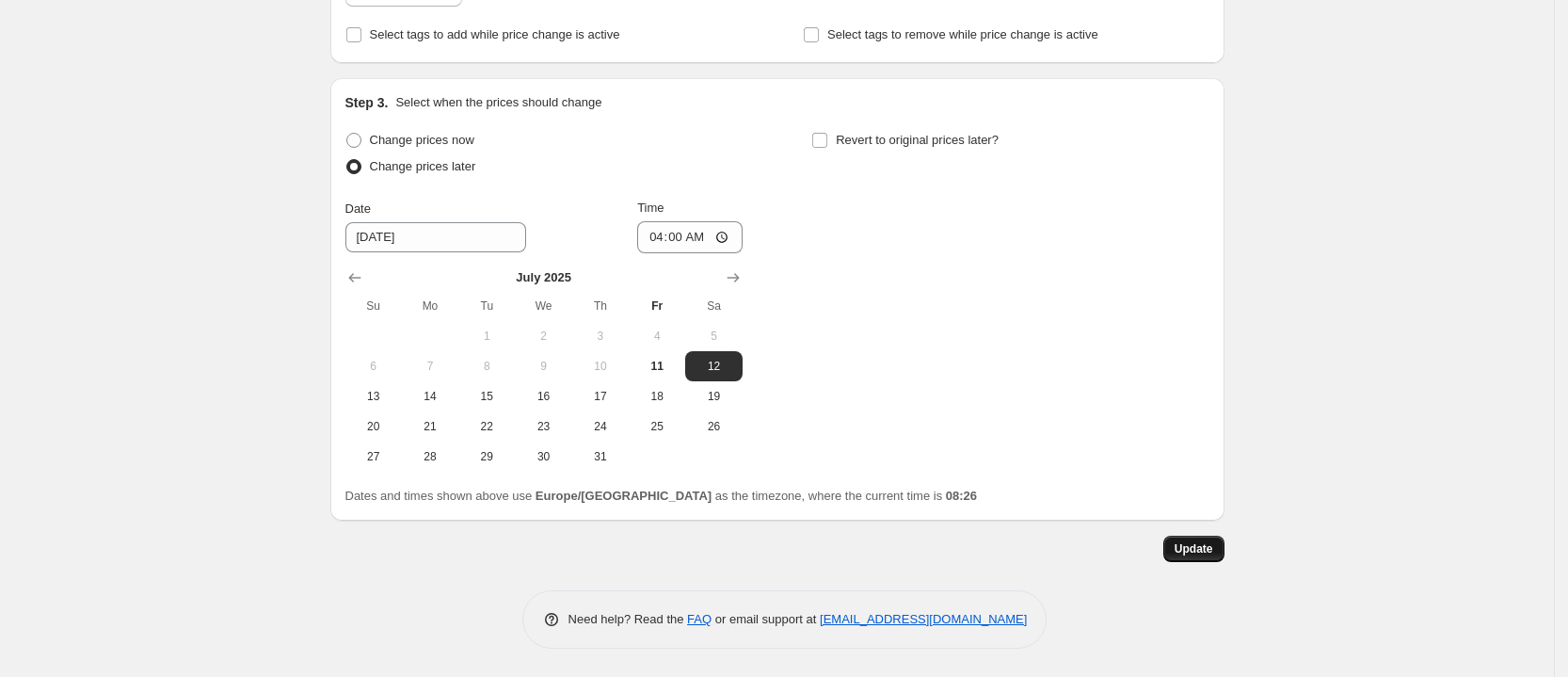 click on "Update" at bounding box center [1193, 549] 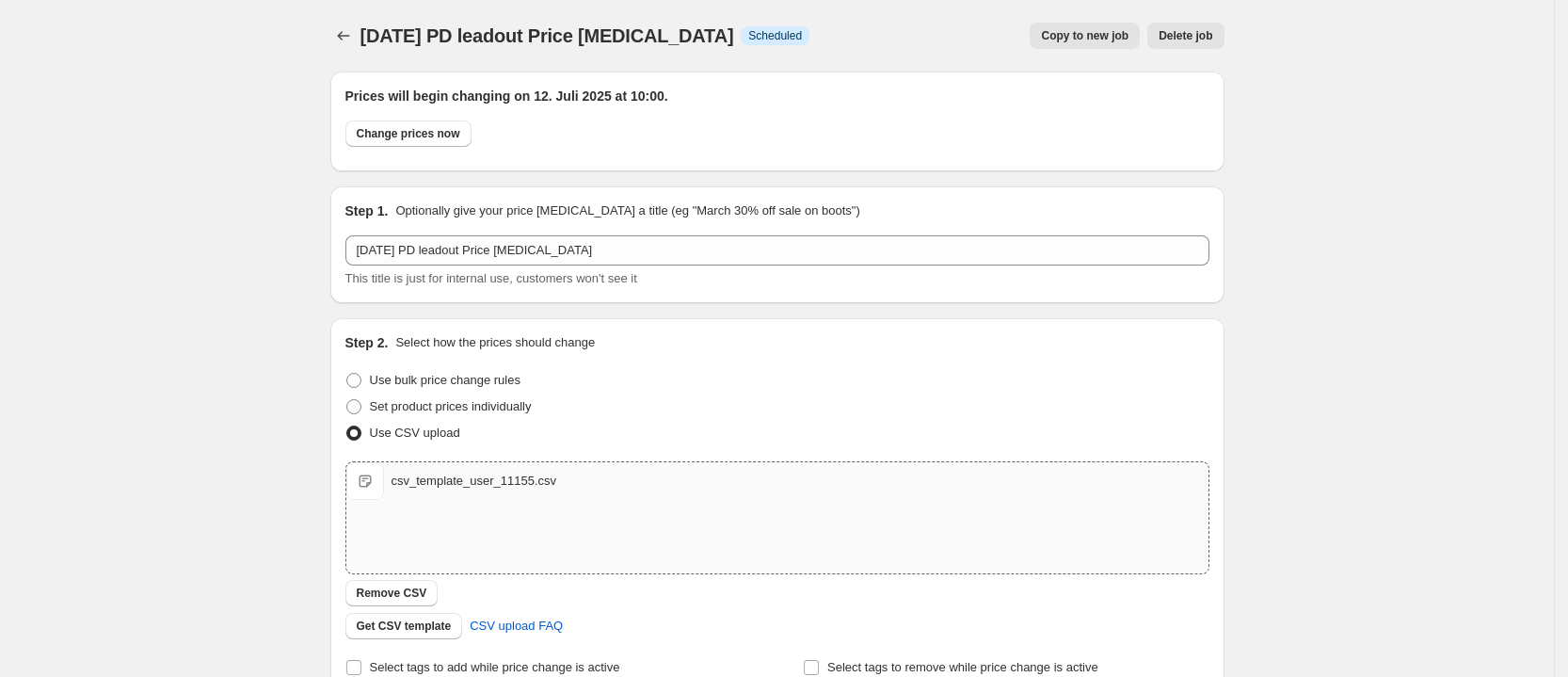 scroll, scrollTop: 633, scrollLeft: 0, axis: vertical 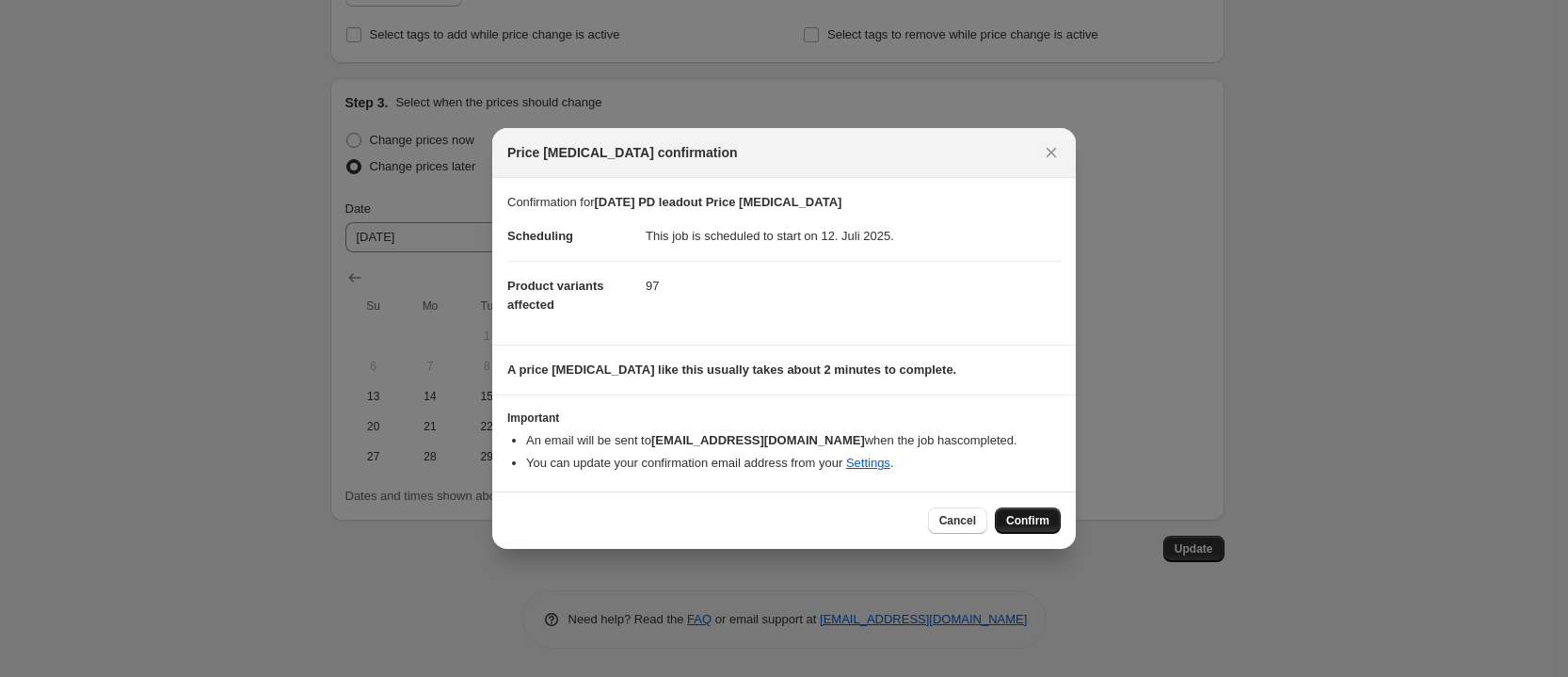 click on "Confirm" at bounding box center [1028, 521] 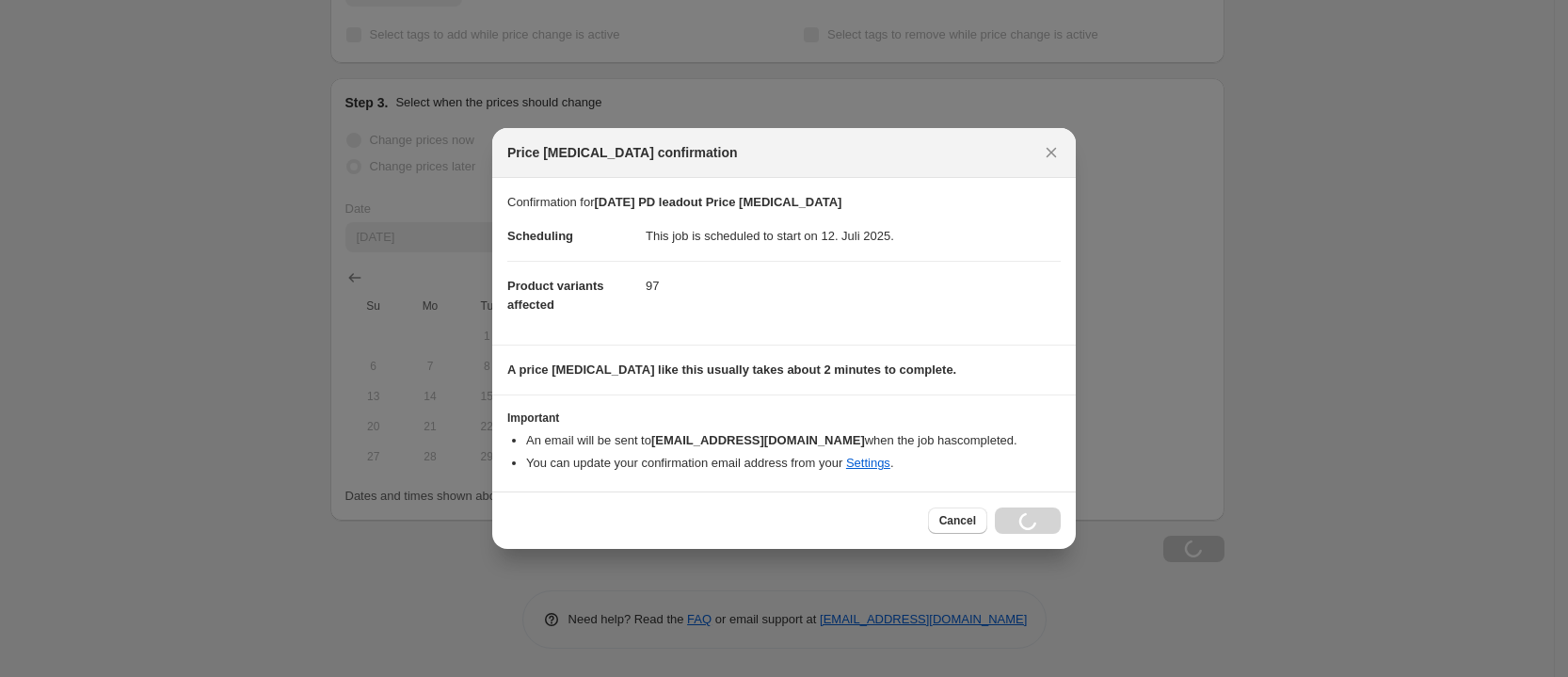 scroll, scrollTop: 633, scrollLeft: 0, axis: vertical 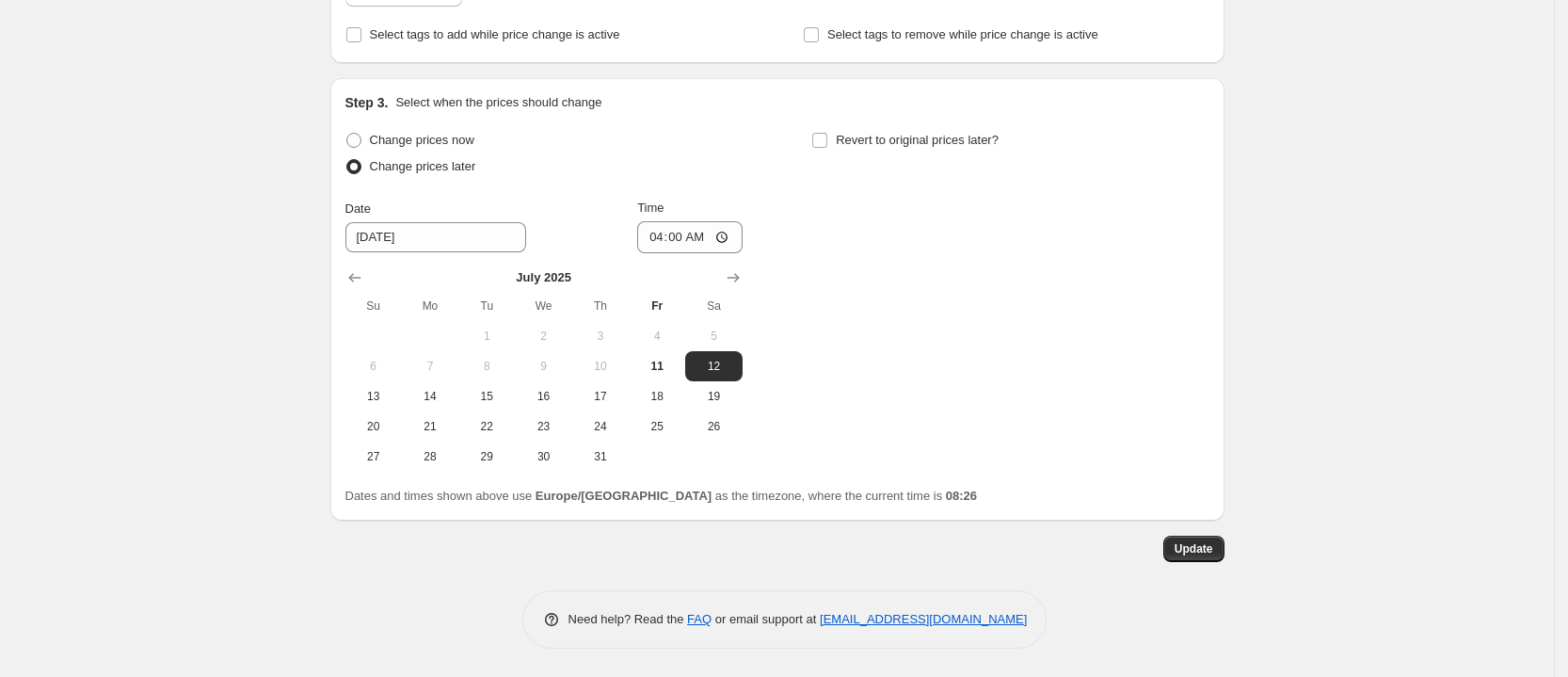 click on "2025.7.12 PD leadout Price change job. This page is ready 2025.7.12 PD leadout Price change job Info Scheduled Copy to new job Delete job More actions Copy to new job Delete job Prices will begin changing on 12. Juli 2025 at 04:00. Change prices now Step 1. Optionally give your price change job a title (eg "March 30% off sale on boots") 2025.7.12 PD leadout Price change job This title is just for internal use, customers won't see it Step 2. Select how the prices should change Use bulk price change rules Set product prices individually Use CSV upload Upload files csv_template_user_11155.csv csv_template_user_11155.csv Remove CSV Get CSV template CSV upload FAQ Select tags to add while price change is active Select tags to remove while price change is active Step 3. Select when the prices should change Change prices now Change prices later Date 7/12/2025 Time 04:00 July   2025 Su Mo Tu We Th Fr Sa 1 2 3 4 5 6 7 8 9 10 11 12 13 14 15 16 17 18 19 20 21 22 23 24 25 26 27 28 29 30 31 Dates and times shown above use" at bounding box center [776, 22] 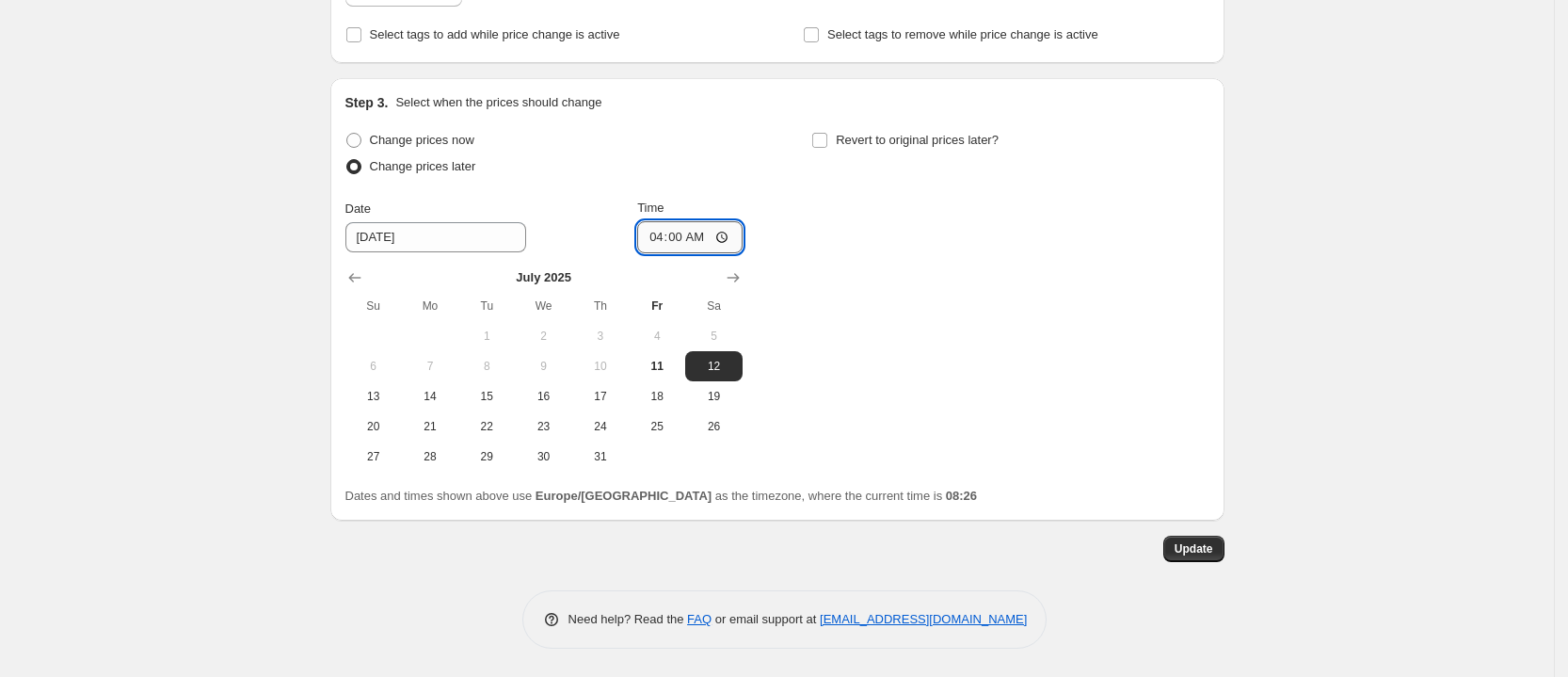 click on "04:00" at bounding box center (690, 237) 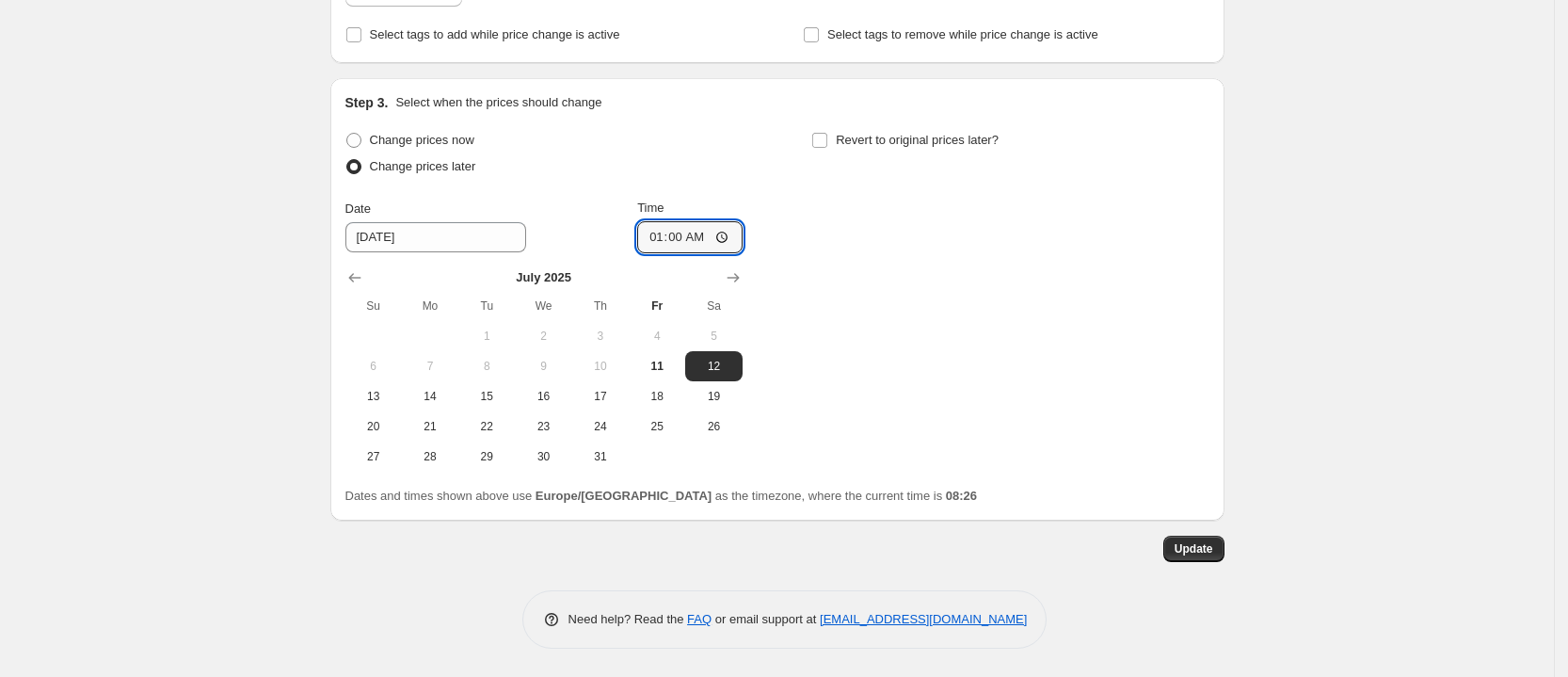 type on "10:00" 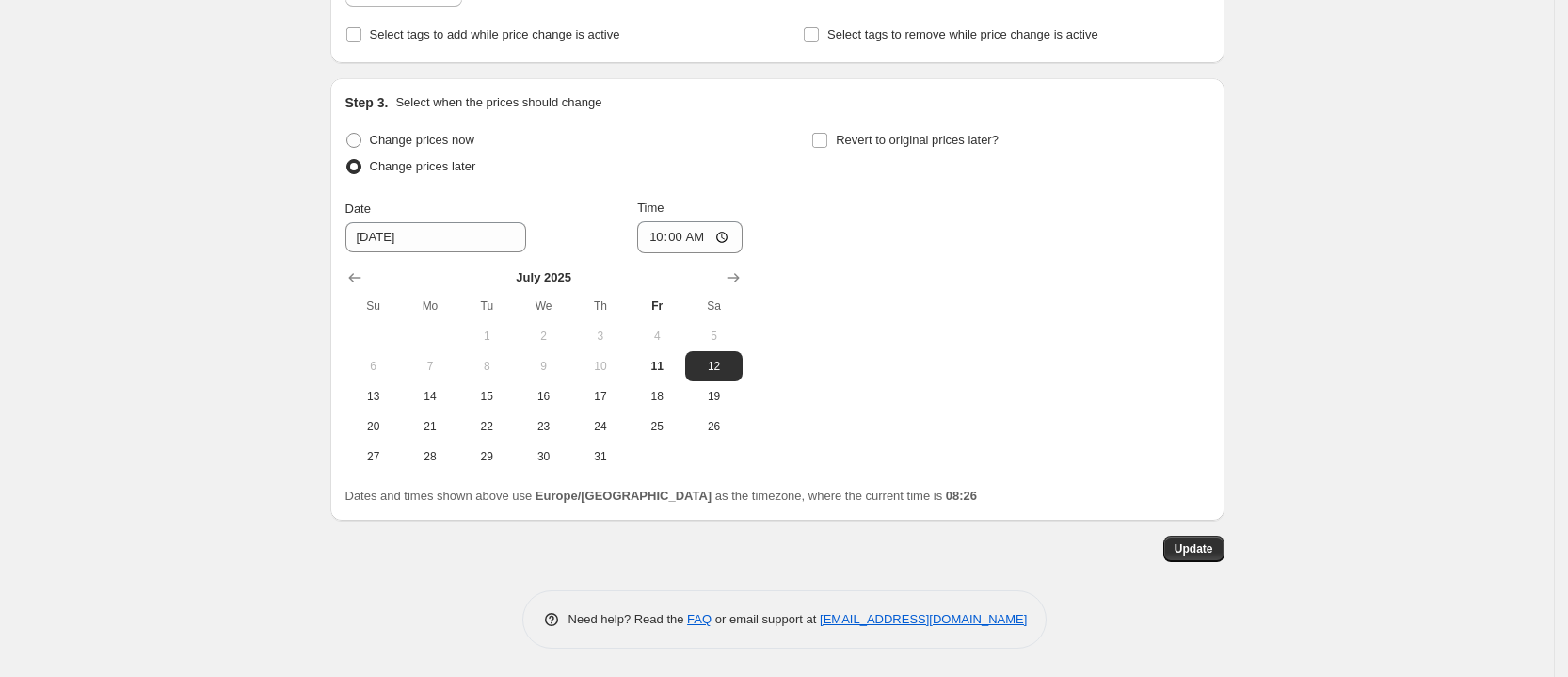 click on "Change prices now Change prices later Date 7/12/2025 Time 10:00 July   2025 Su Mo Tu We Th Fr Sa 1 2 3 4 5 6 7 8 9 10 11 12 13 14 15 16 17 18 19 20 21 22 23 24 25 26 27 28 29 30 31 Revert to original prices later?" at bounding box center [777, 299] 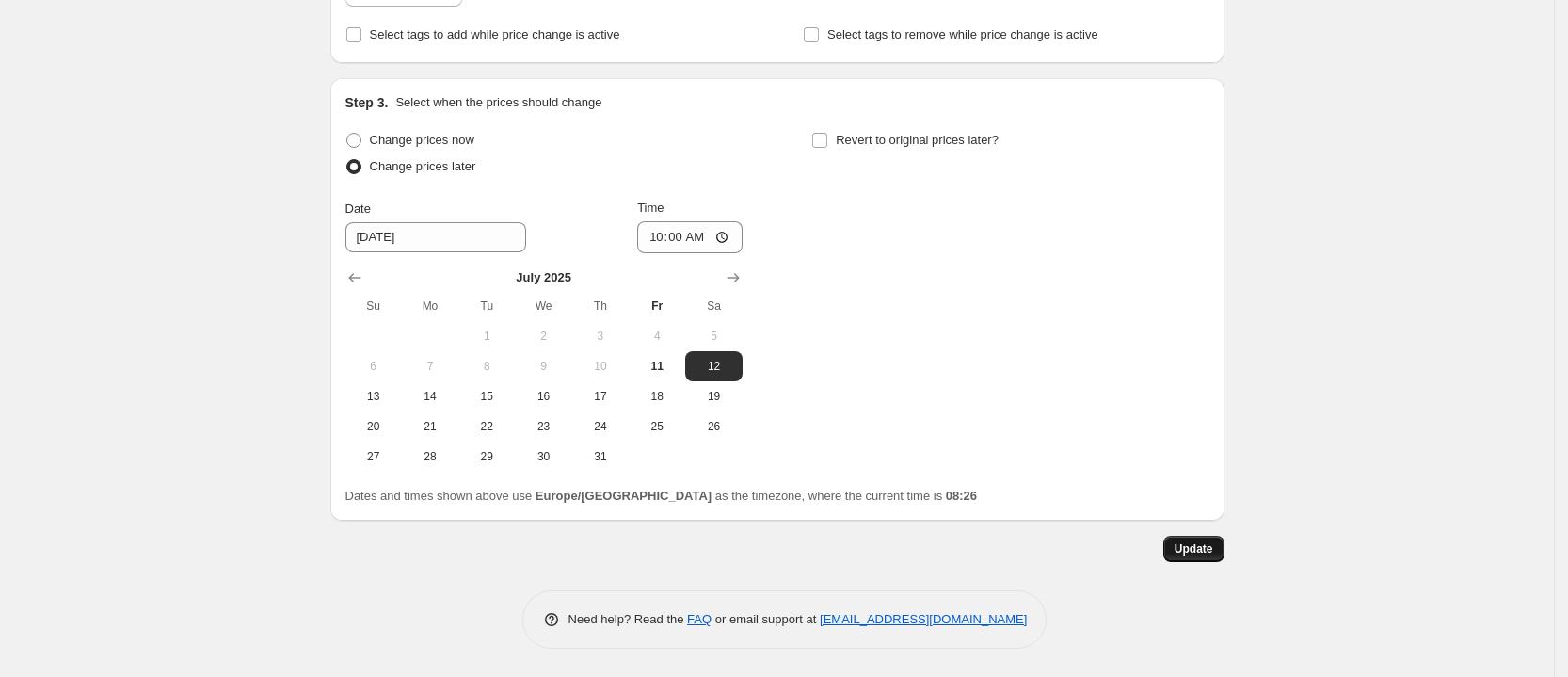 click on "Update" at bounding box center [1193, 549] 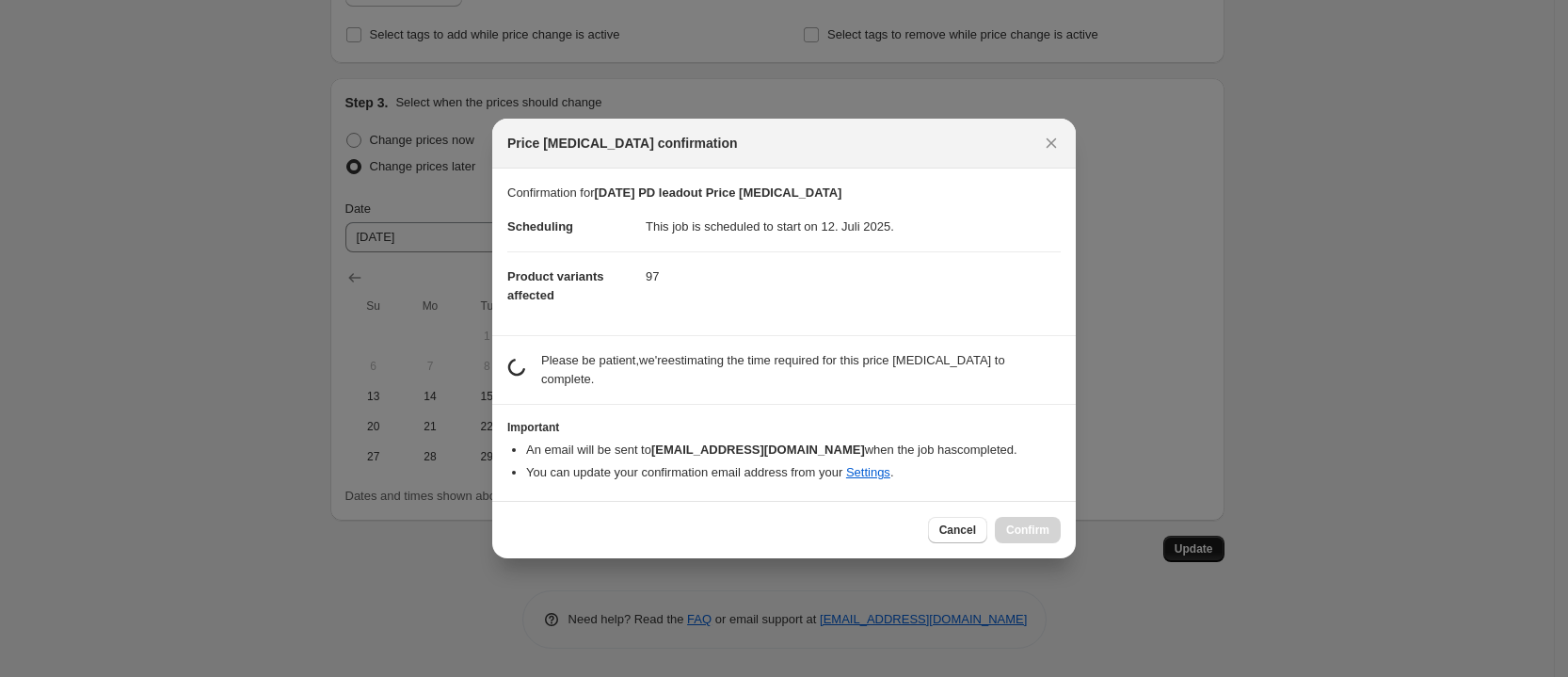 scroll, scrollTop: 0, scrollLeft: 0, axis: both 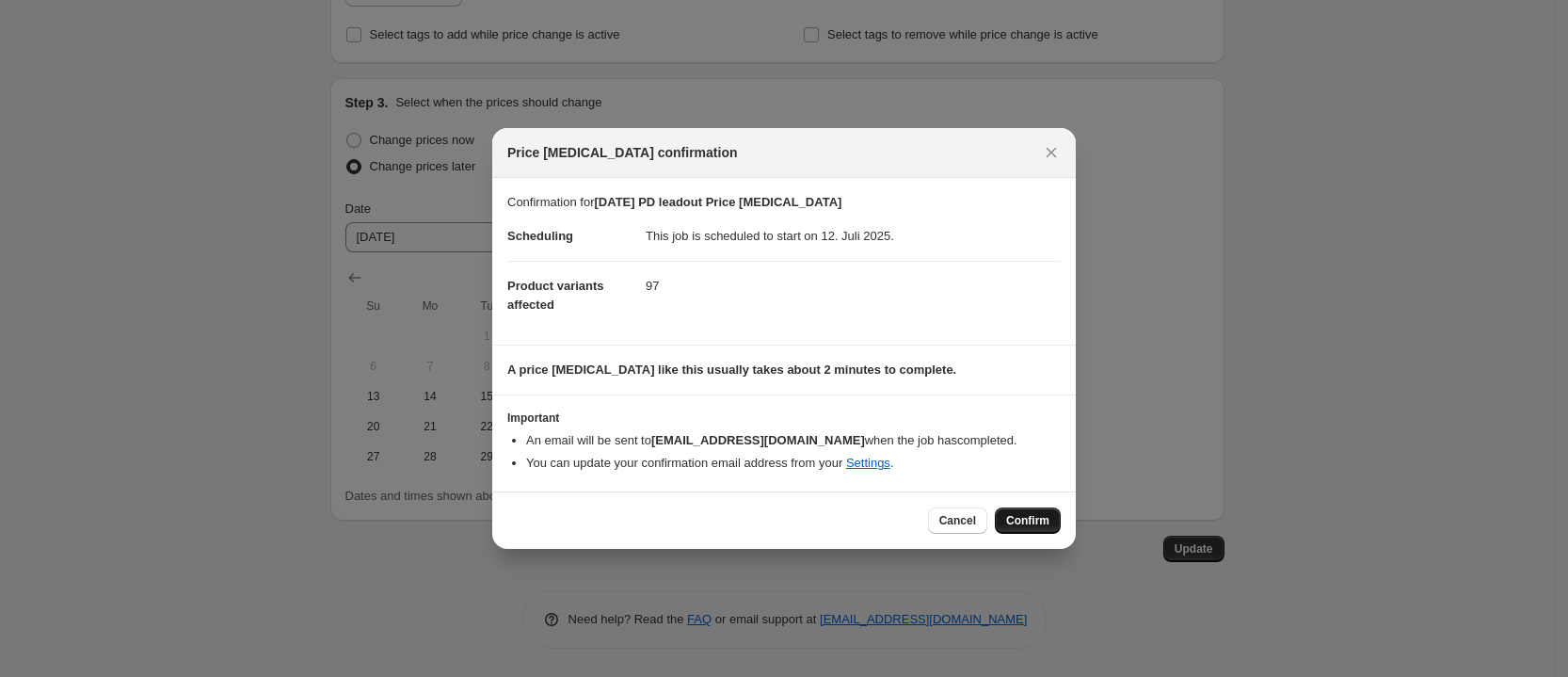 click on "Confirm" at bounding box center [1028, 521] 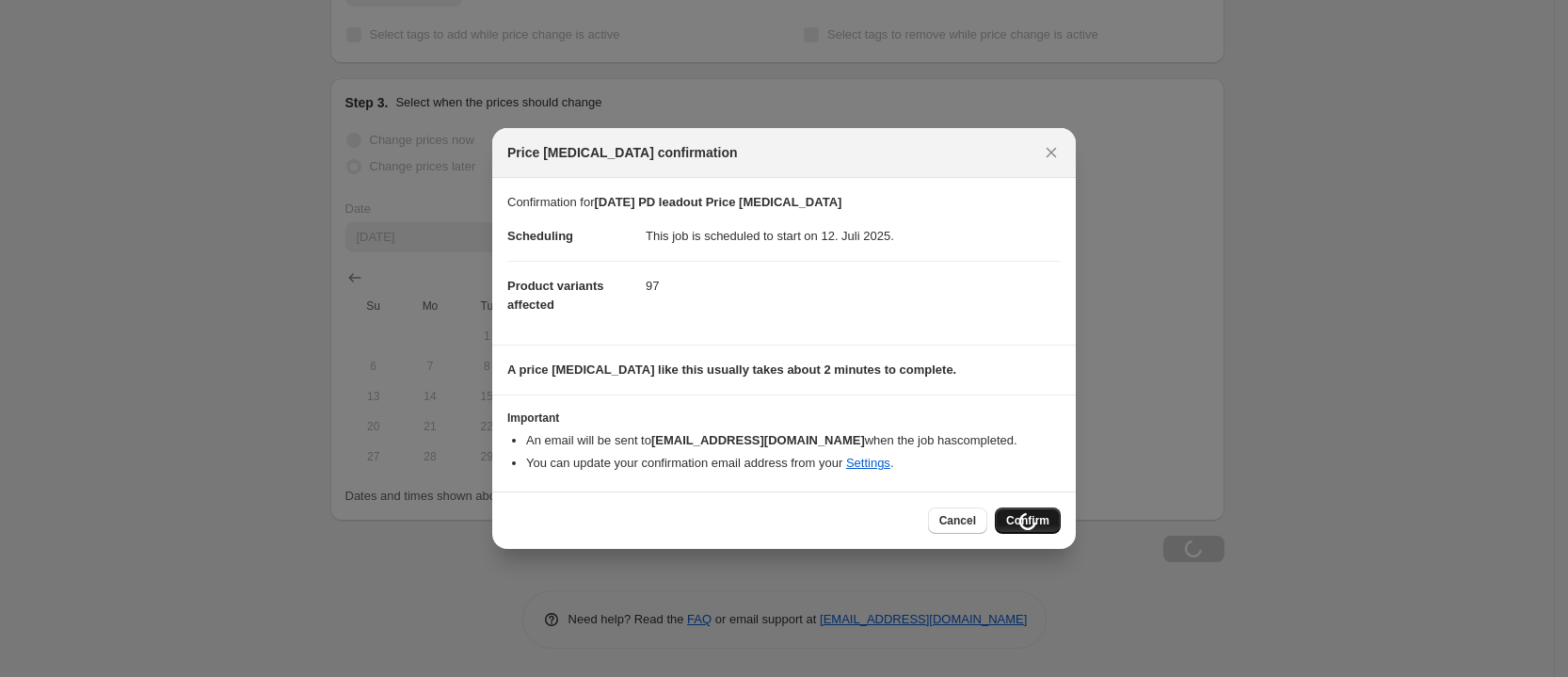scroll, scrollTop: 633, scrollLeft: 0, axis: vertical 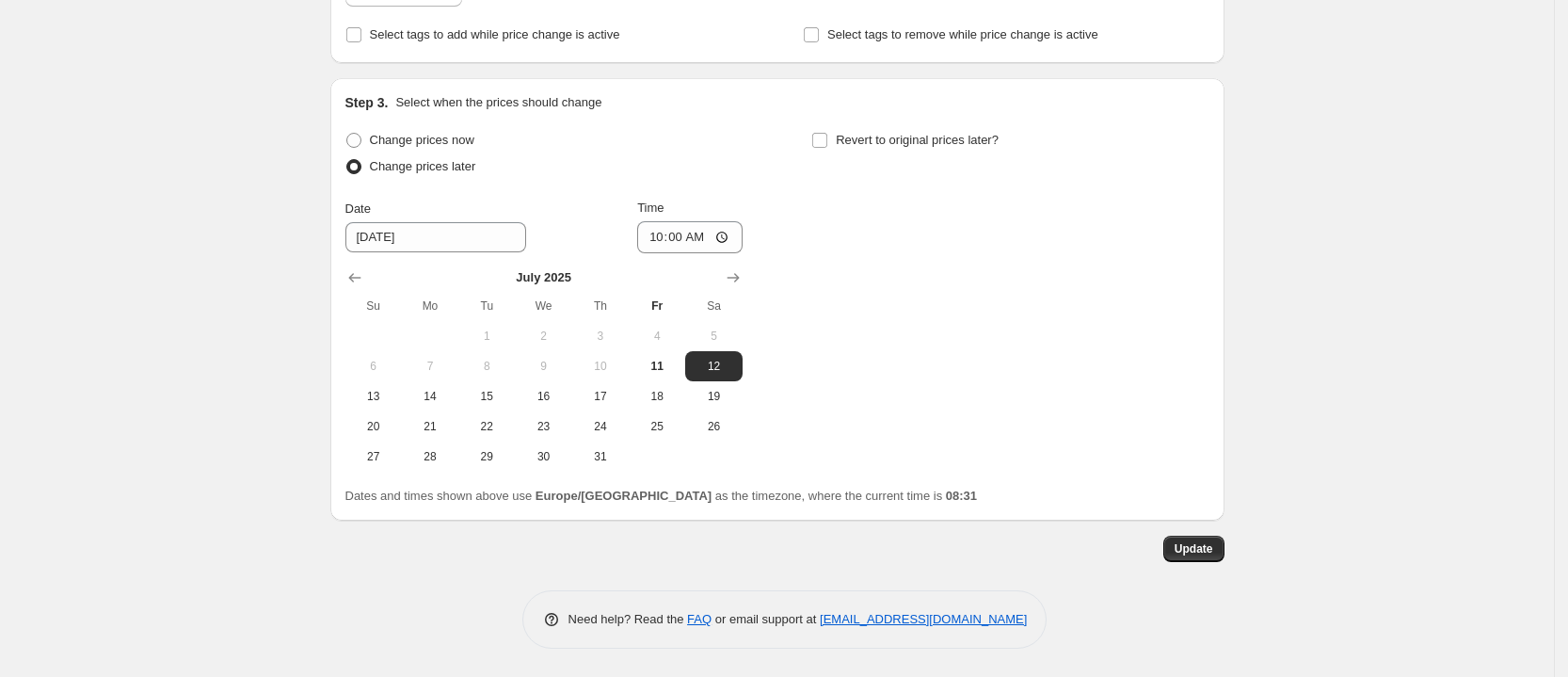 drag, startPoint x: 1353, startPoint y: 477, endPoint x: 1365, endPoint y: 529, distance: 53.366656 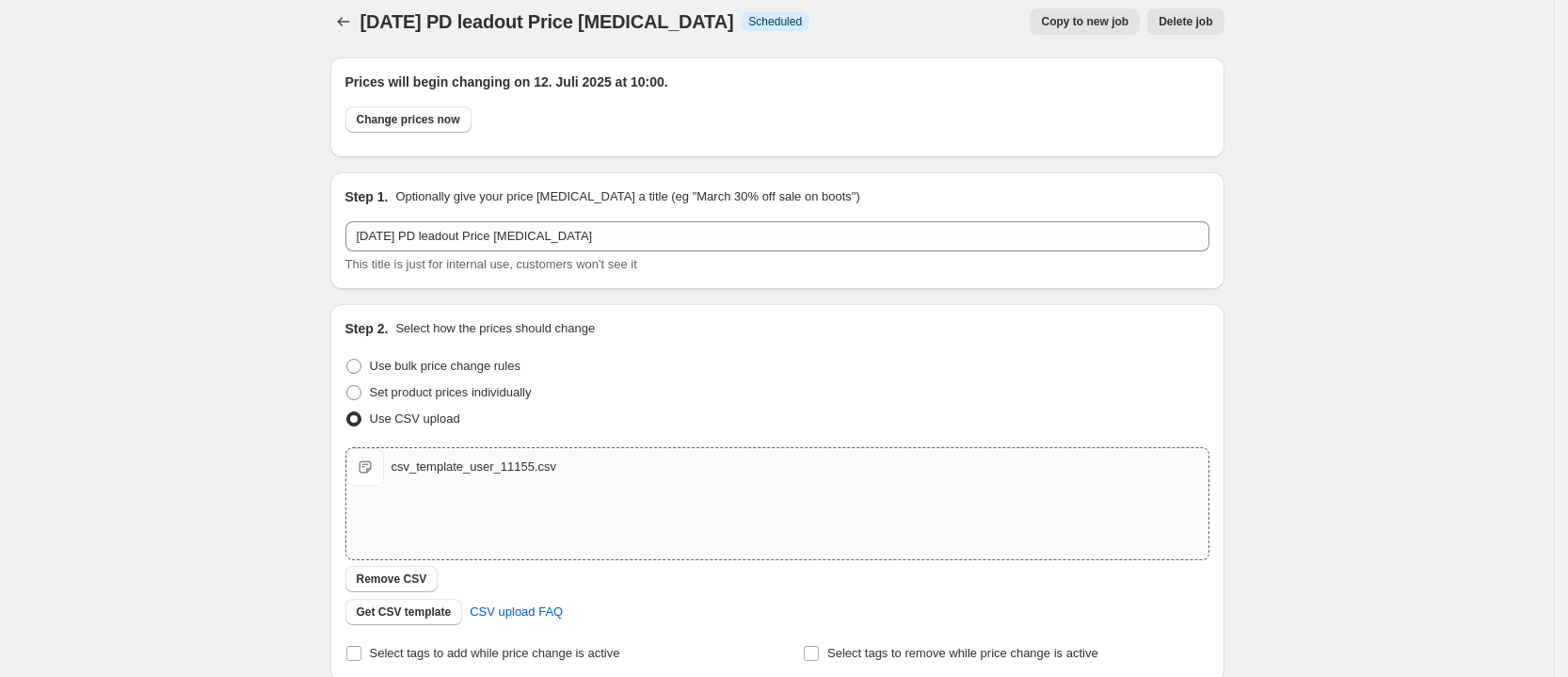 scroll, scrollTop: 0, scrollLeft: 0, axis: both 